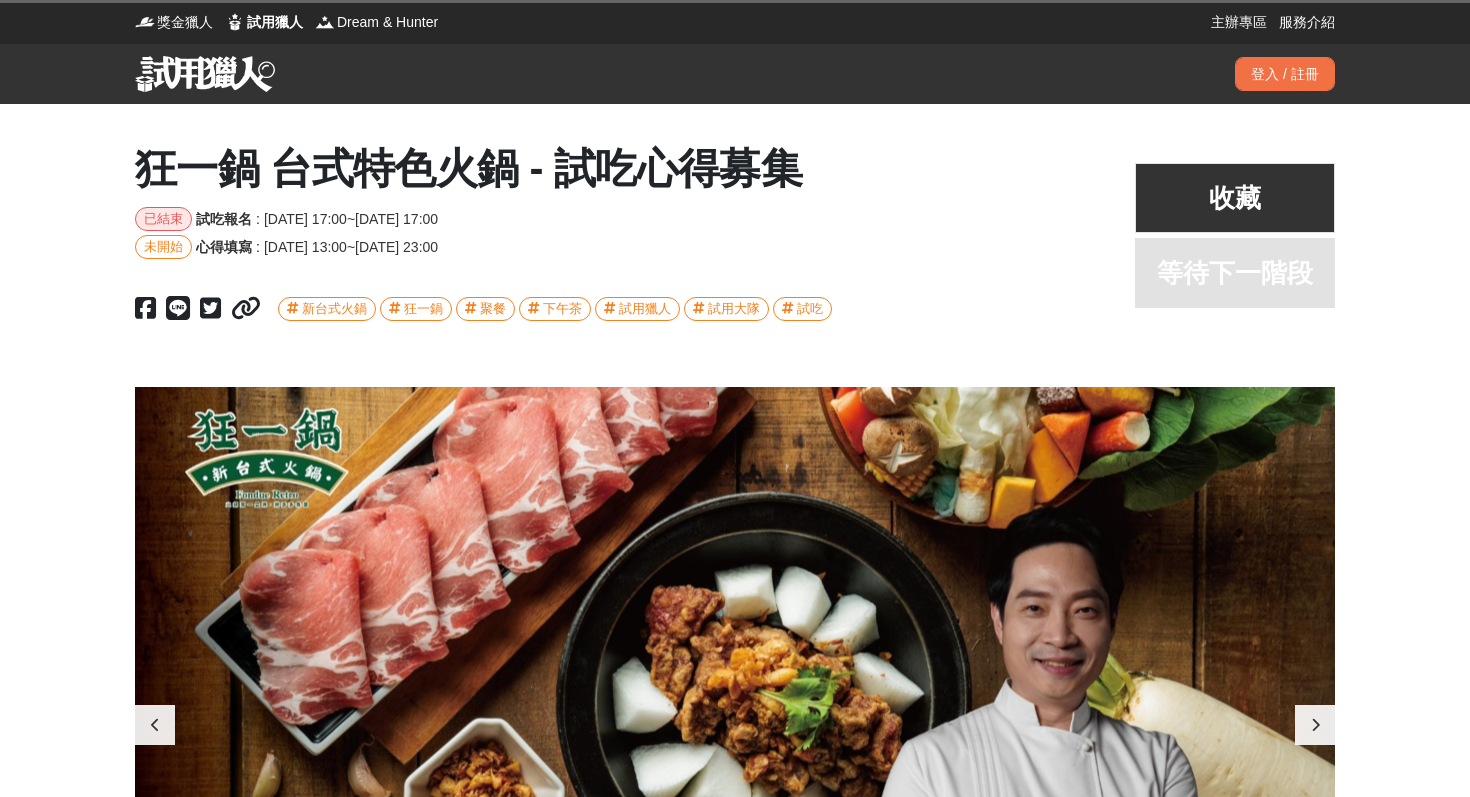 scroll, scrollTop: 0, scrollLeft: 0, axis: both 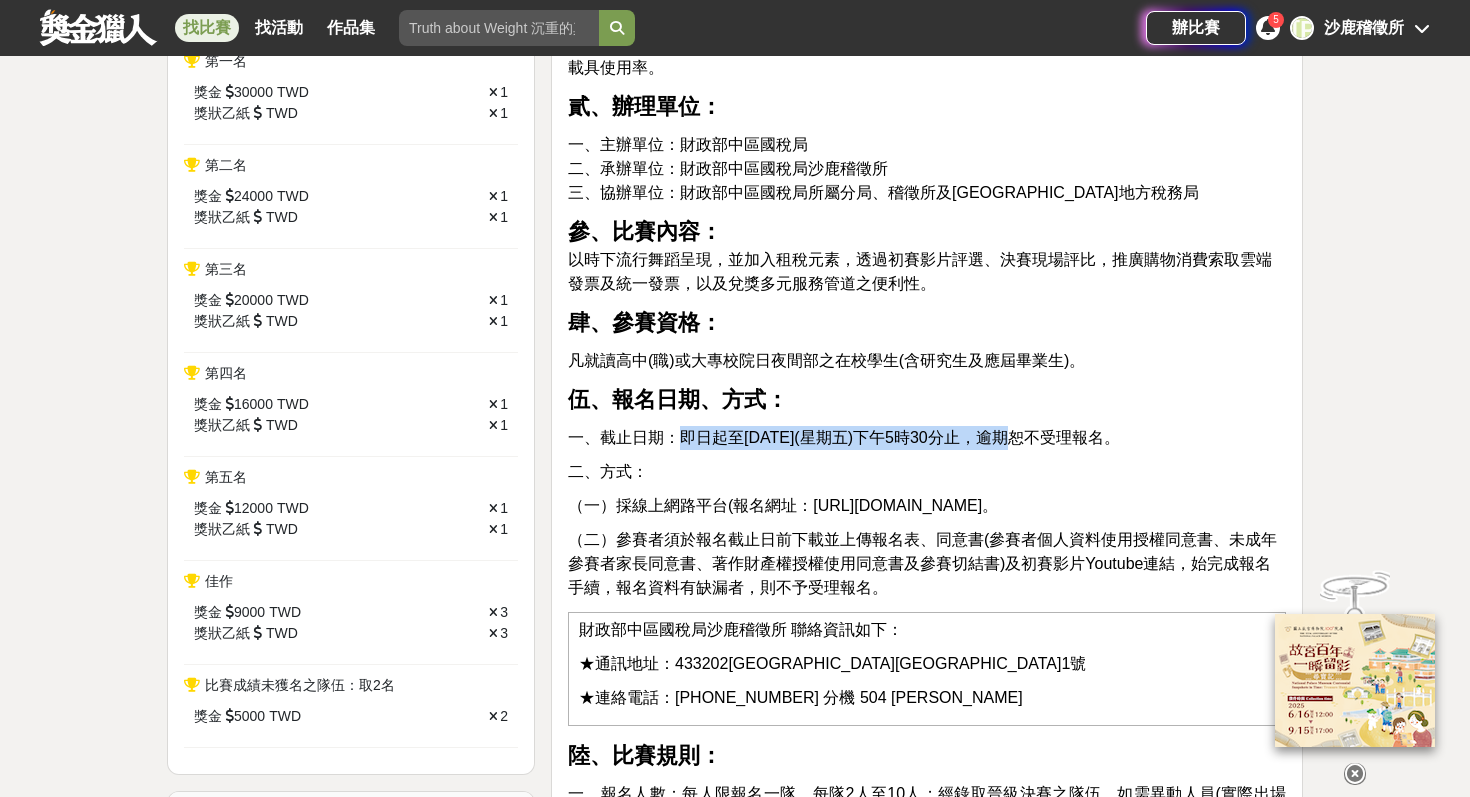 drag, startPoint x: 682, startPoint y: 434, endPoint x: 1009, endPoint y: 433, distance: 327.00153 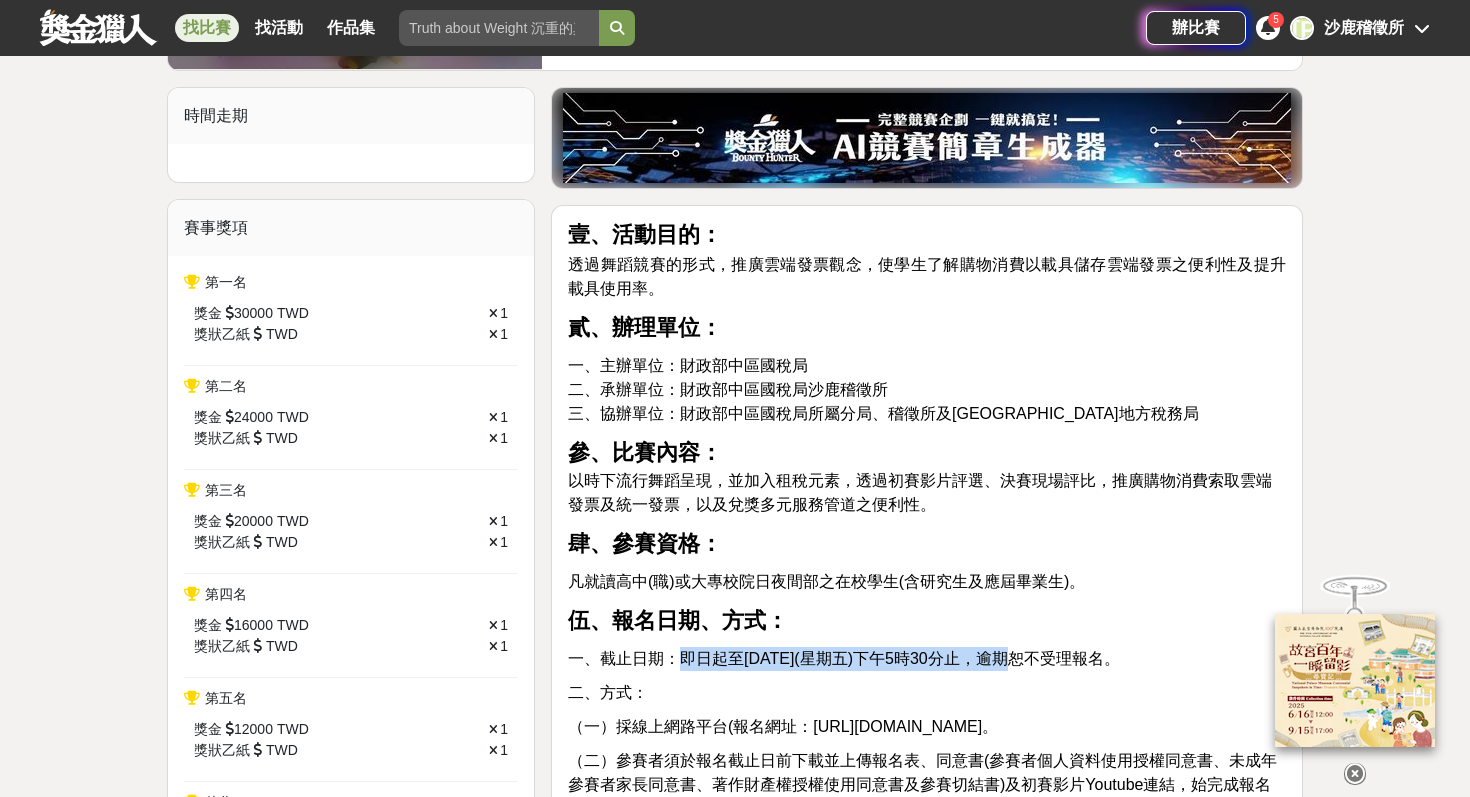 scroll, scrollTop: 529, scrollLeft: 0, axis: vertical 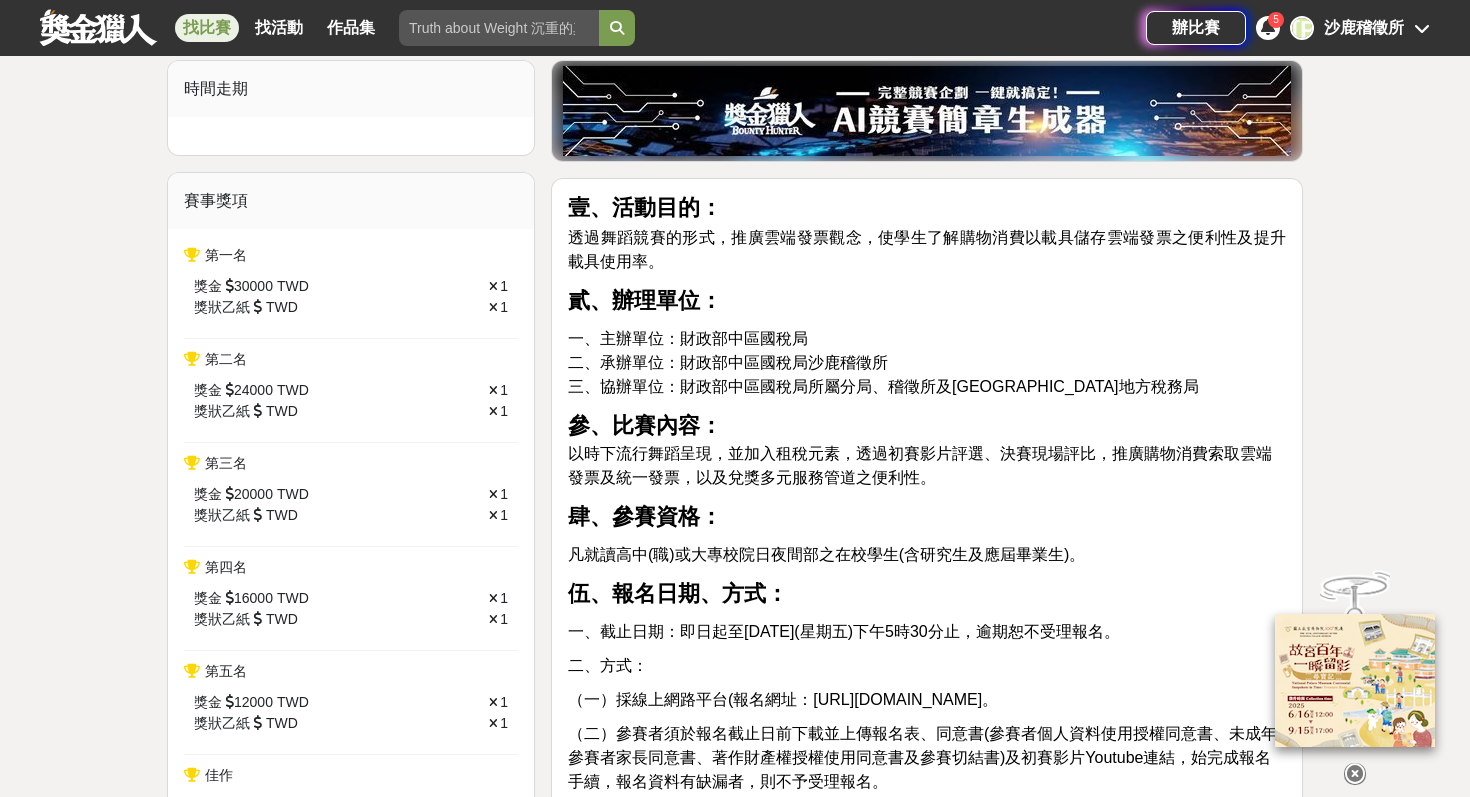 click on "參、比賽內容： 以時下流行舞蹈呈現，並加入租稅元素，透過初賽影片評選、決賽現場評比，推廣購物消費索取雲端發票及統一發票，以及兌獎多元服務管道之便利性。" at bounding box center (927, 449) 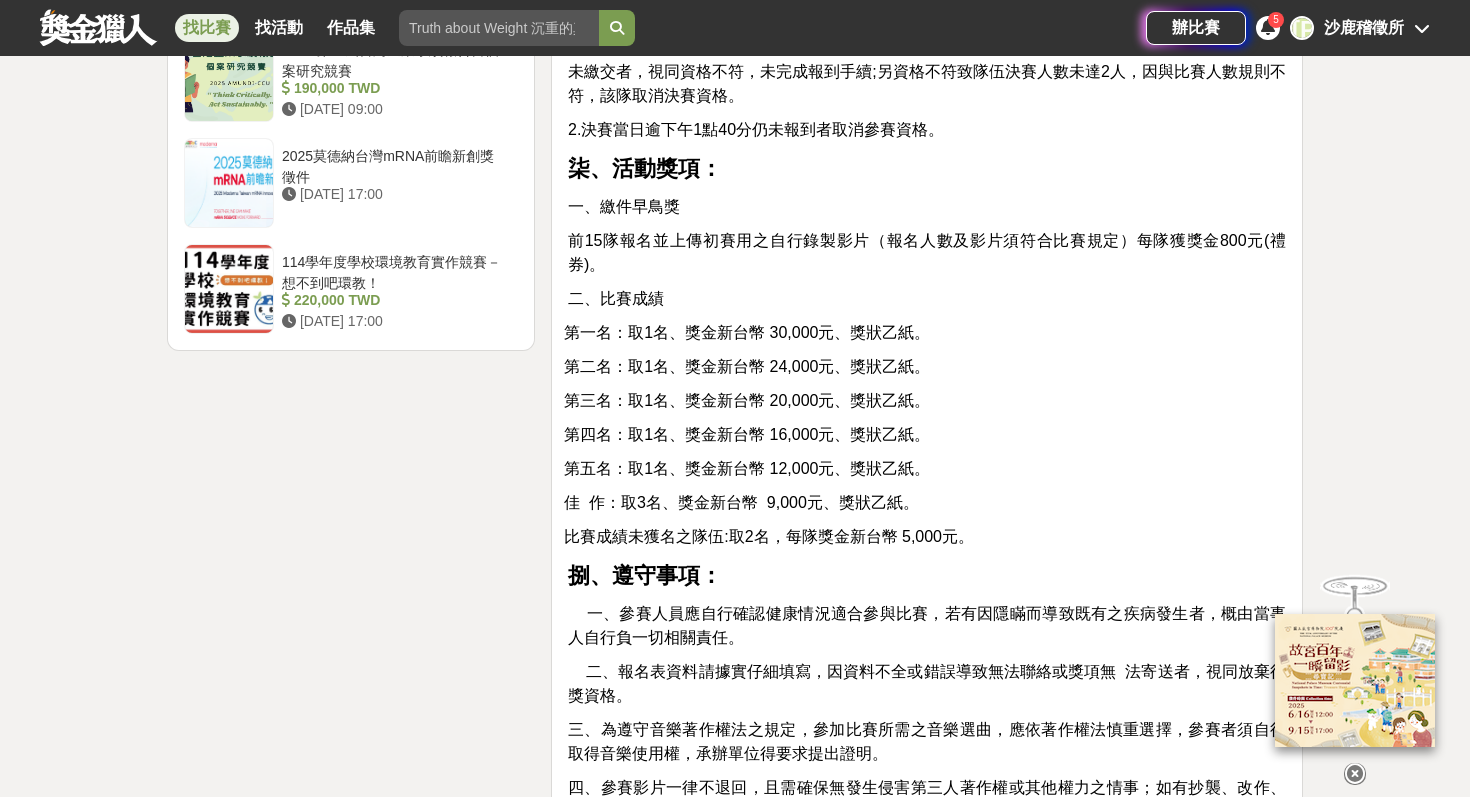 scroll, scrollTop: 3229, scrollLeft: 0, axis: vertical 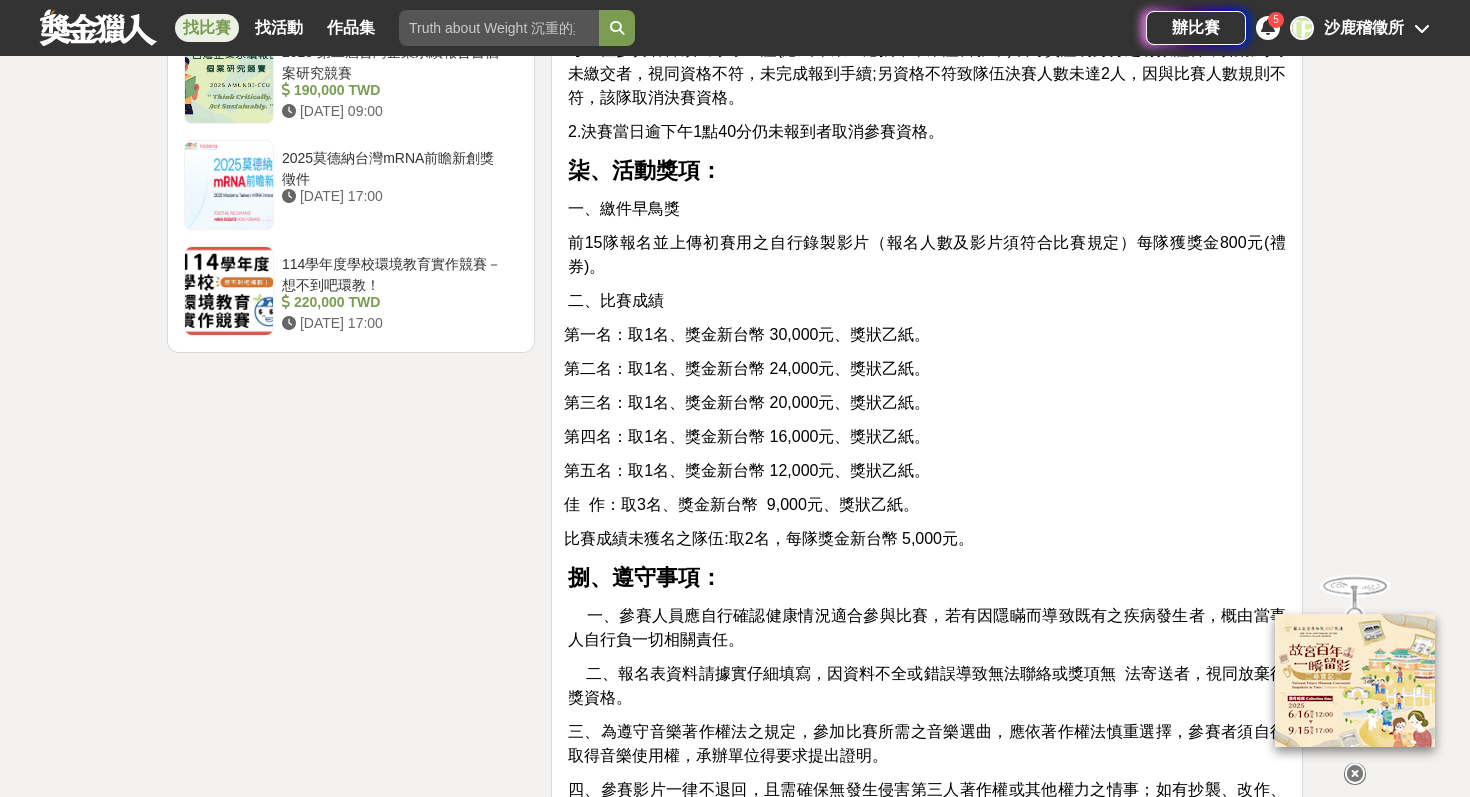 click on "佳  作：取3名、獎金新台幣  9,000元、獎狀乙紙。" at bounding box center [741, 504] 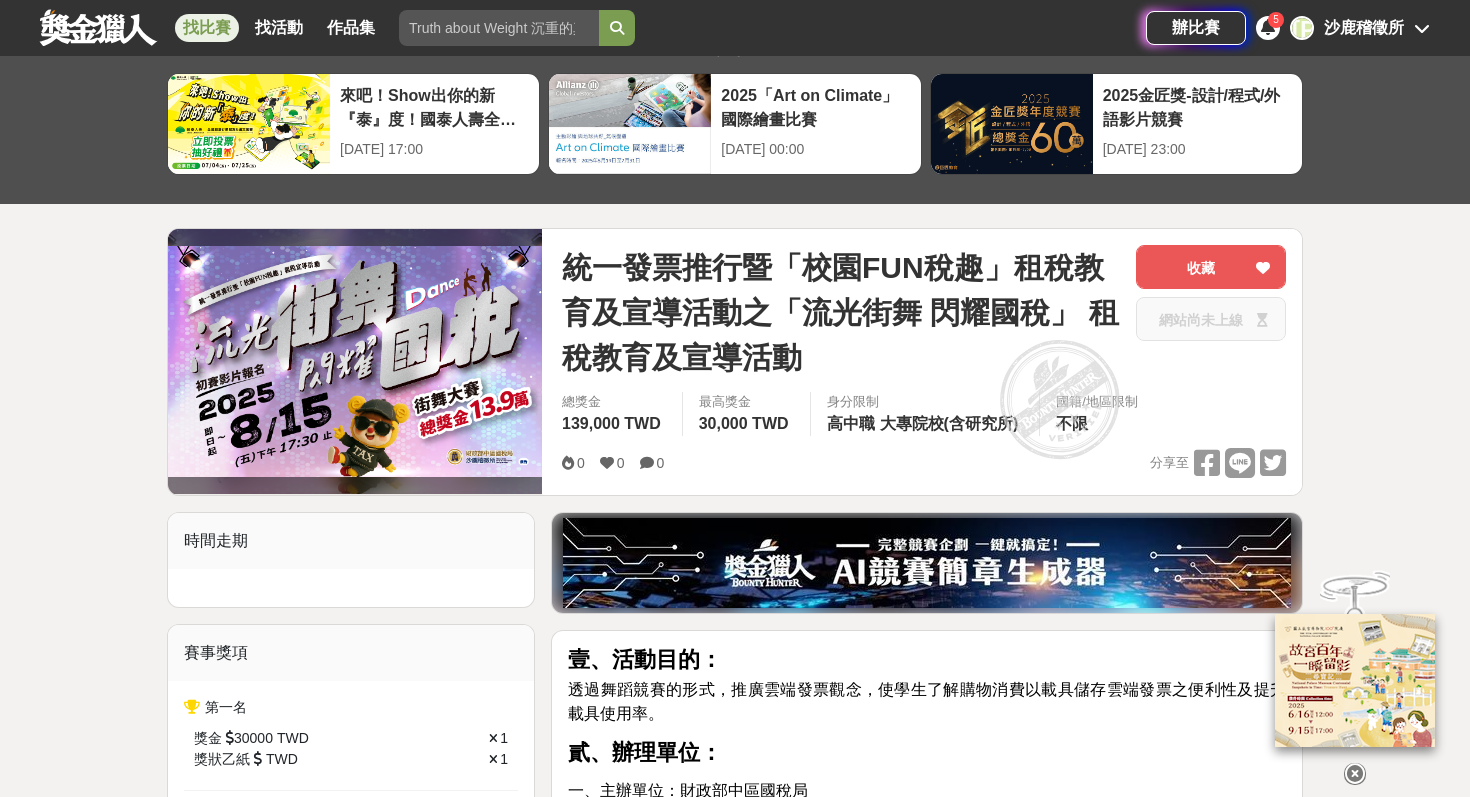 scroll, scrollTop: 75, scrollLeft: 0, axis: vertical 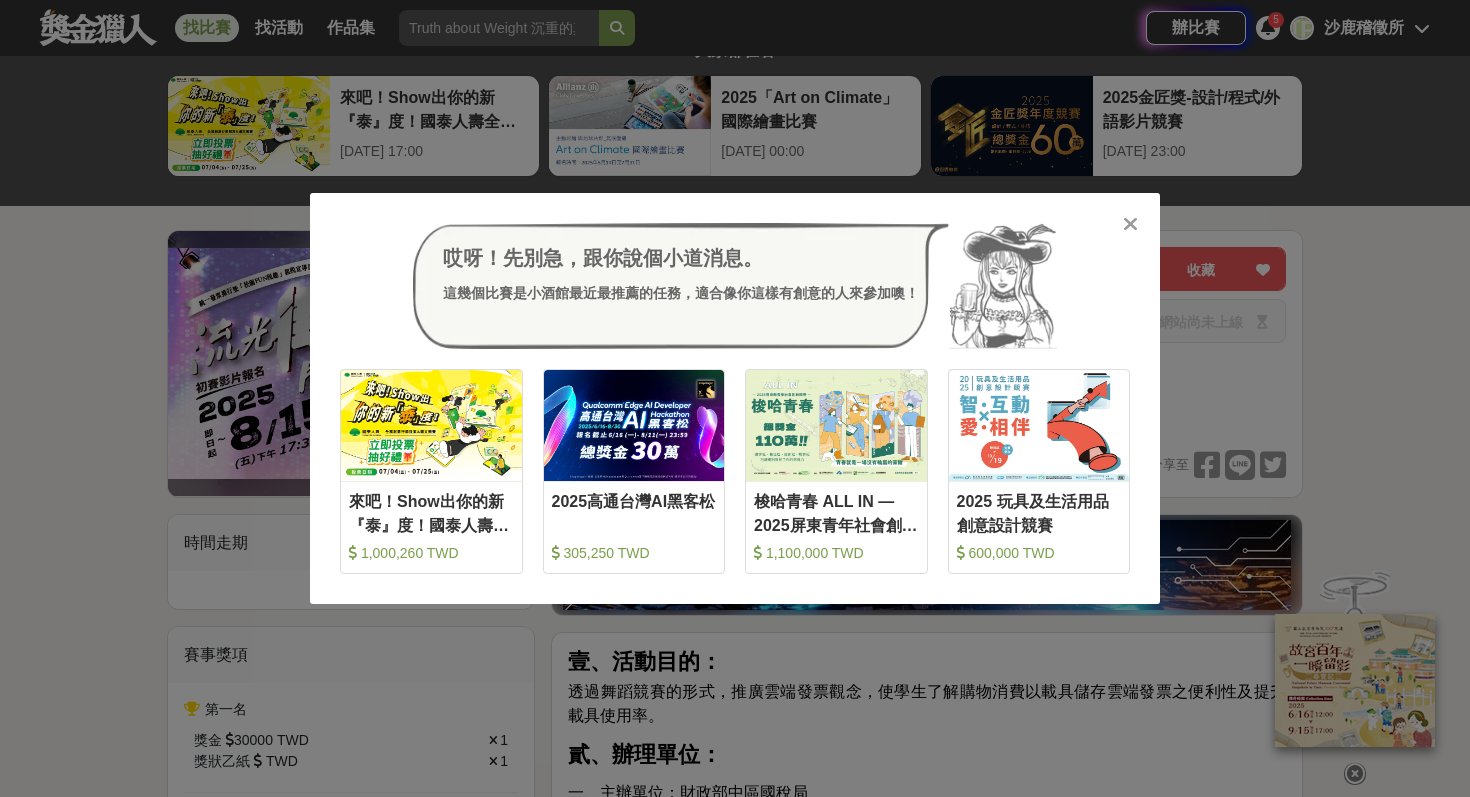 click at bounding box center (1130, 224) 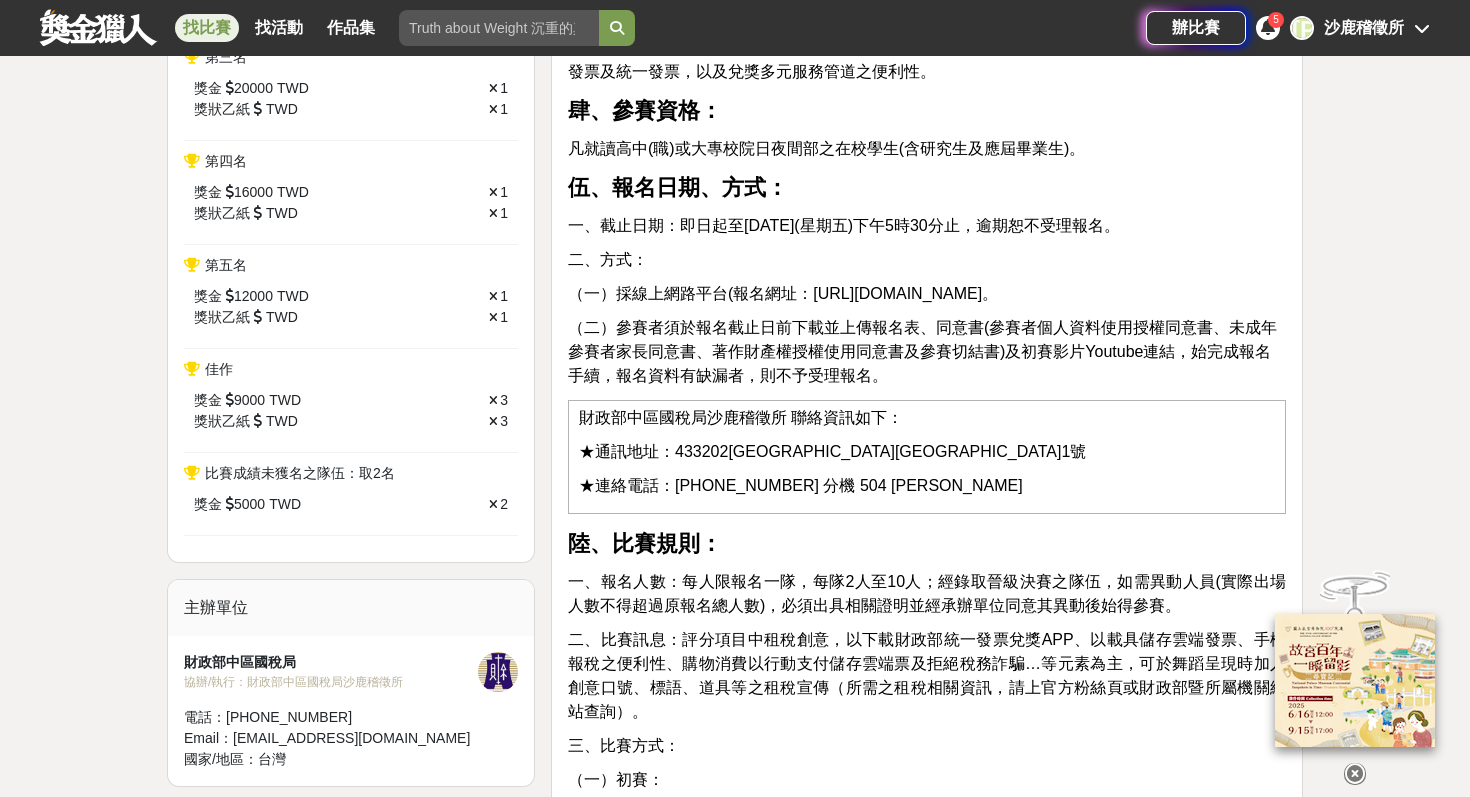 scroll, scrollTop: 974, scrollLeft: 0, axis: vertical 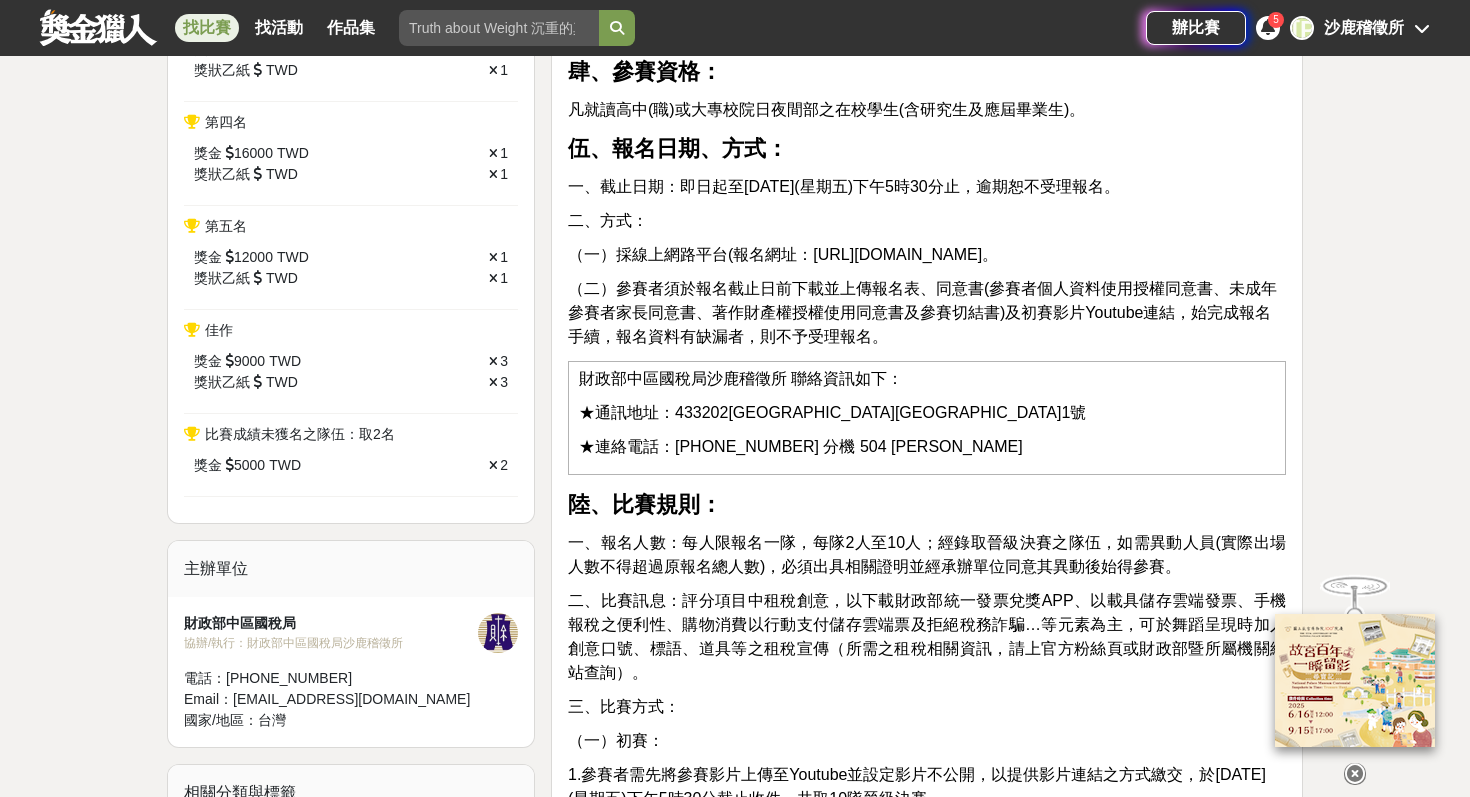 drag, startPoint x: 827, startPoint y: 260, endPoint x: 1220, endPoint y: 250, distance: 393.1272 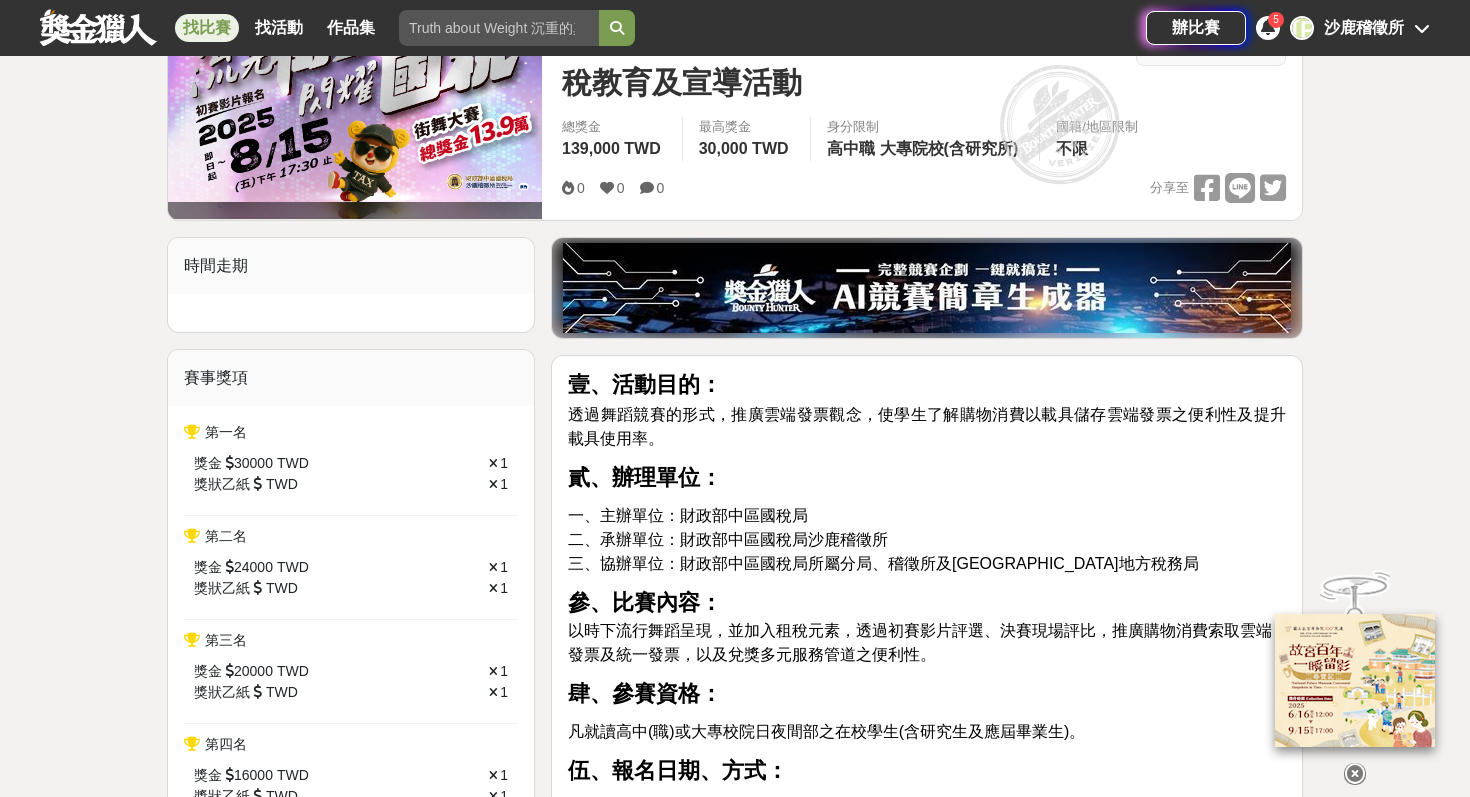 scroll, scrollTop: 365, scrollLeft: 0, axis: vertical 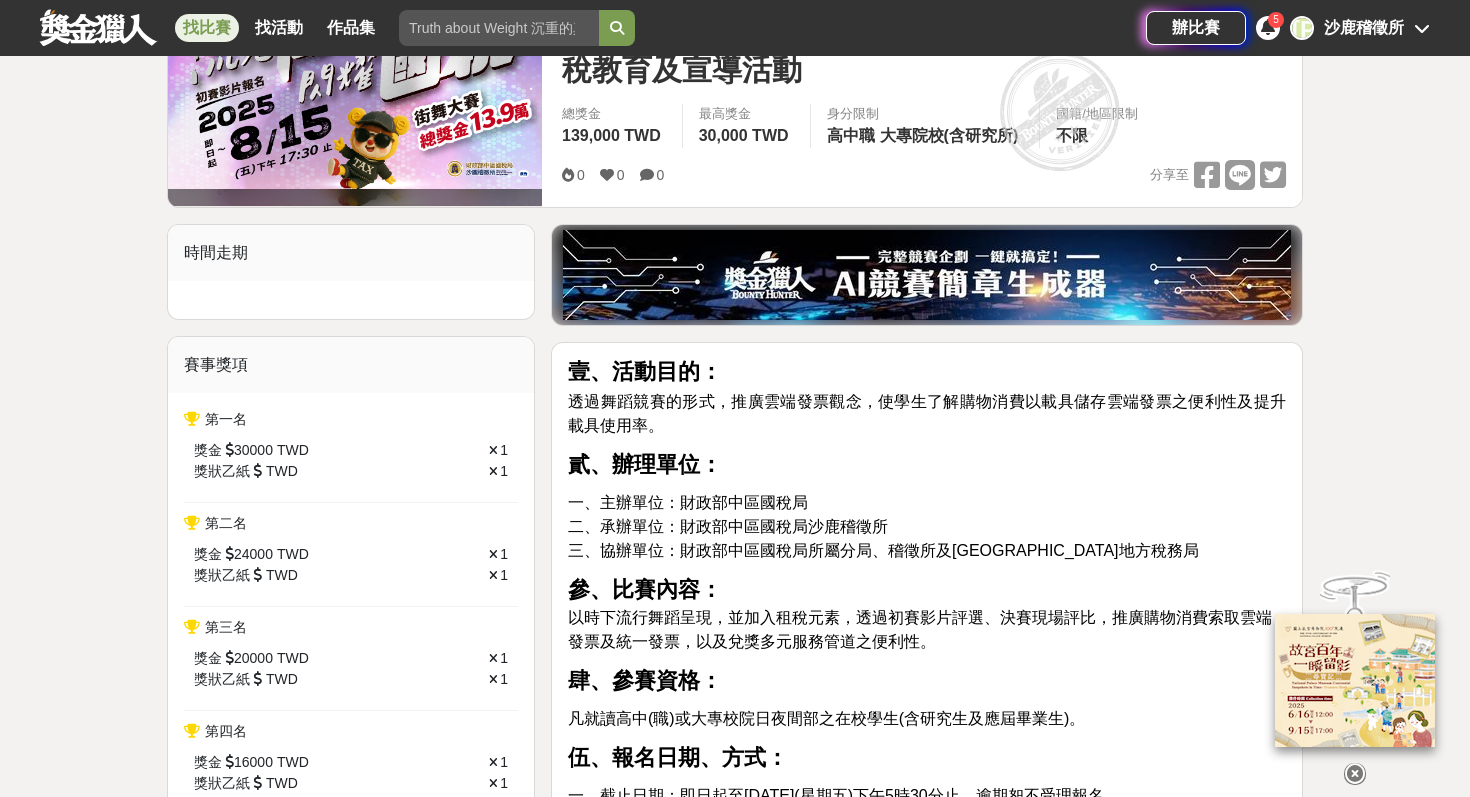 click at bounding box center (1355, 774) 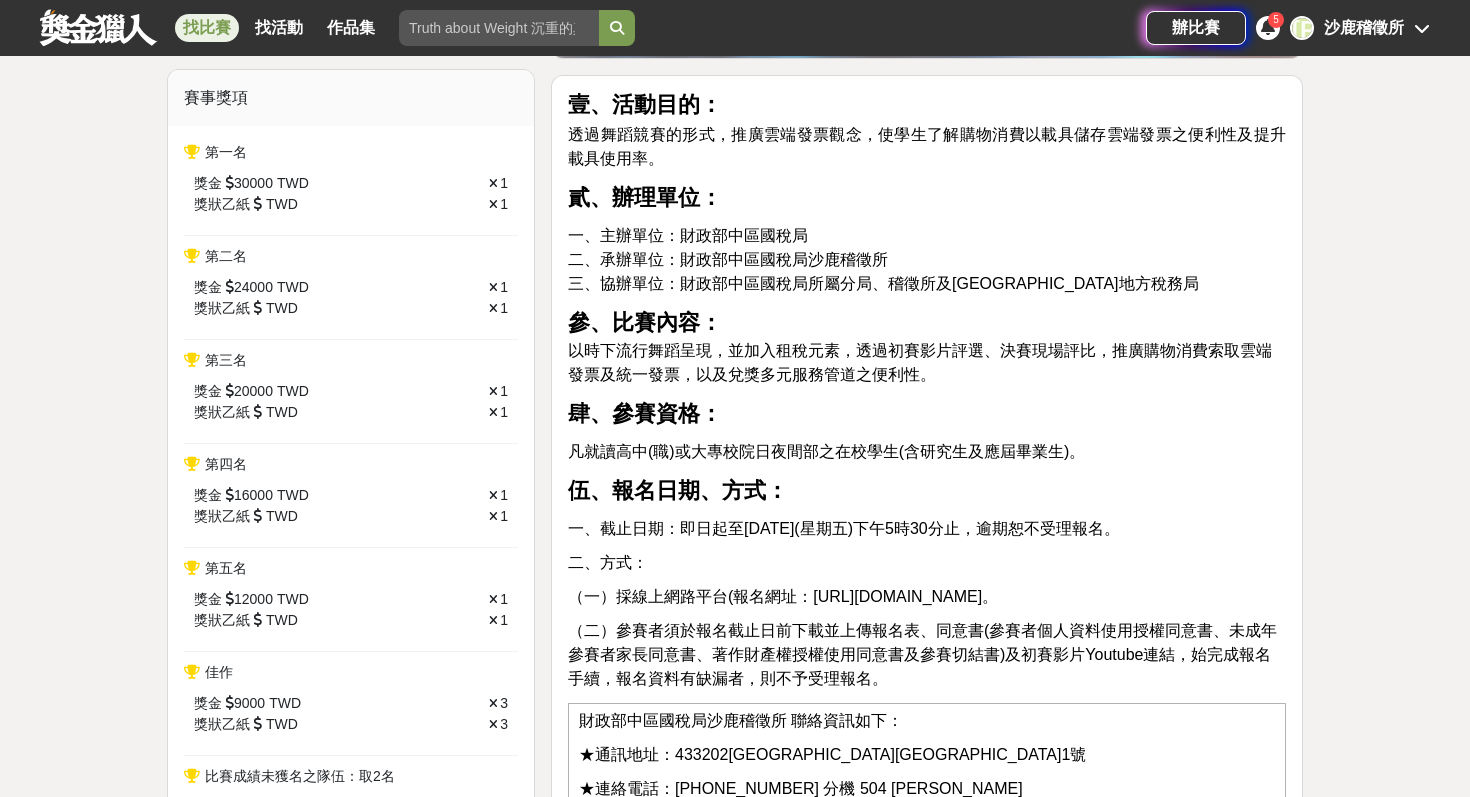 scroll, scrollTop: 563, scrollLeft: 0, axis: vertical 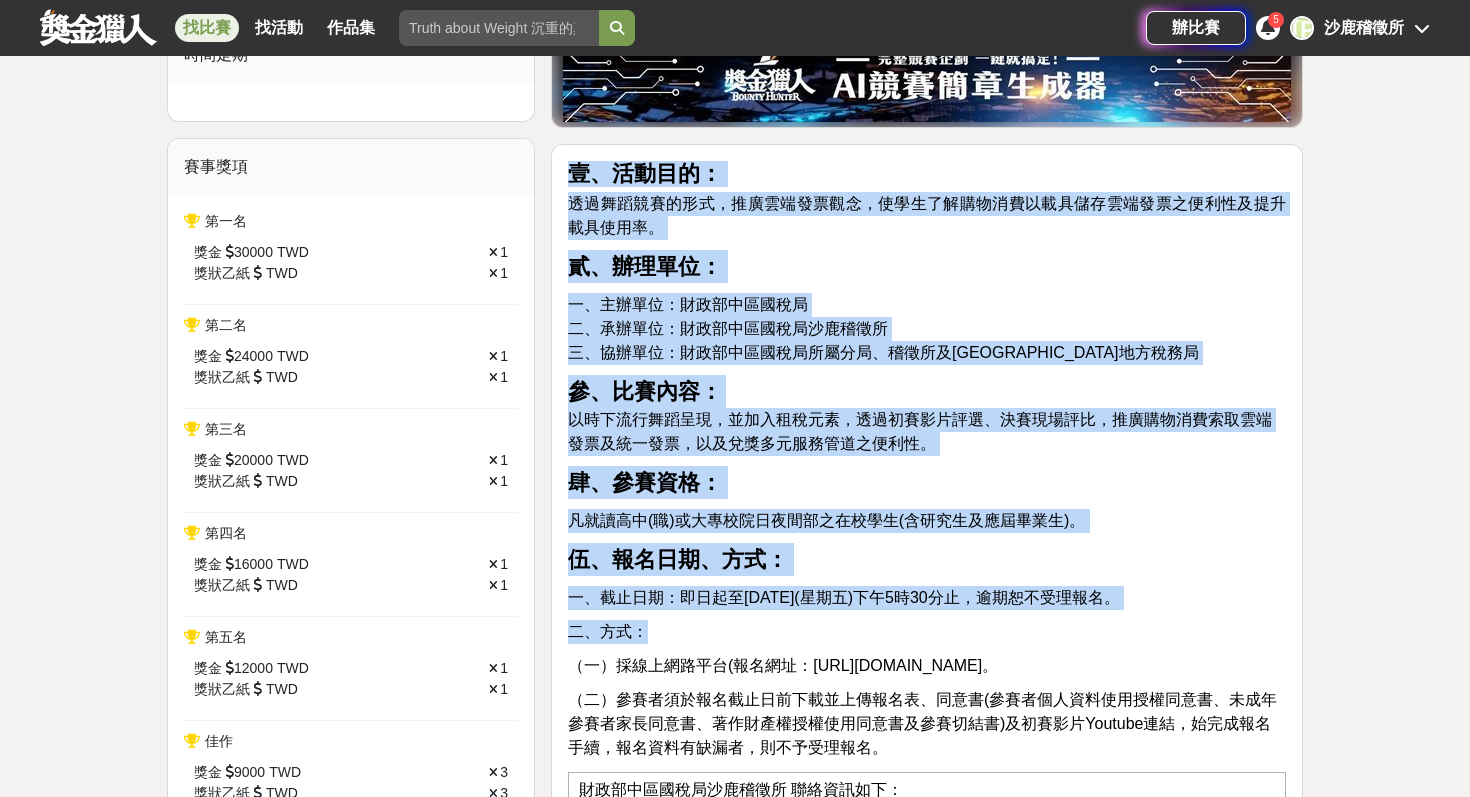 drag, startPoint x: 573, startPoint y: 175, endPoint x: 707, endPoint y: 637, distance: 481.04053 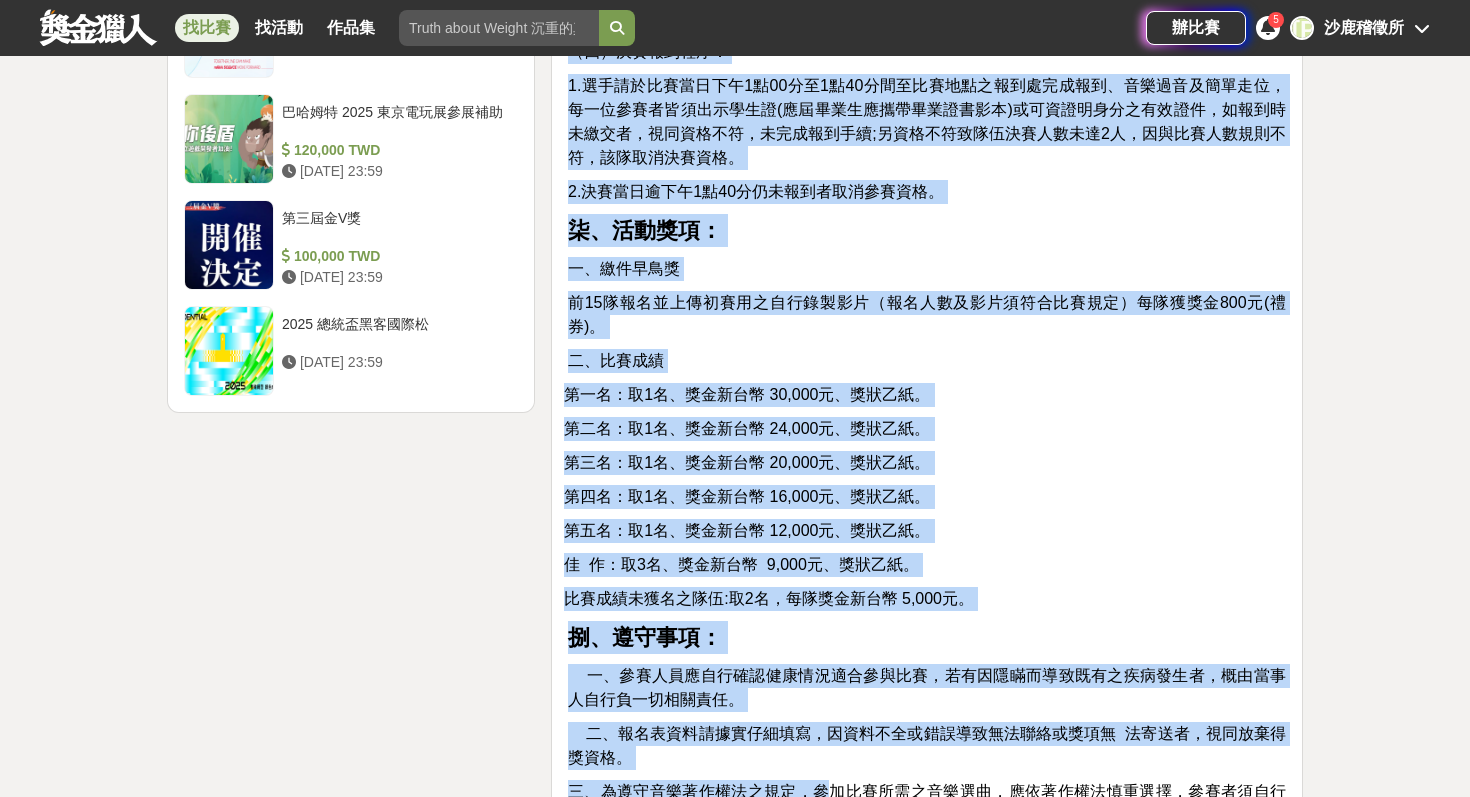 scroll, scrollTop: 3179, scrollLeft: 0, axis: vertical 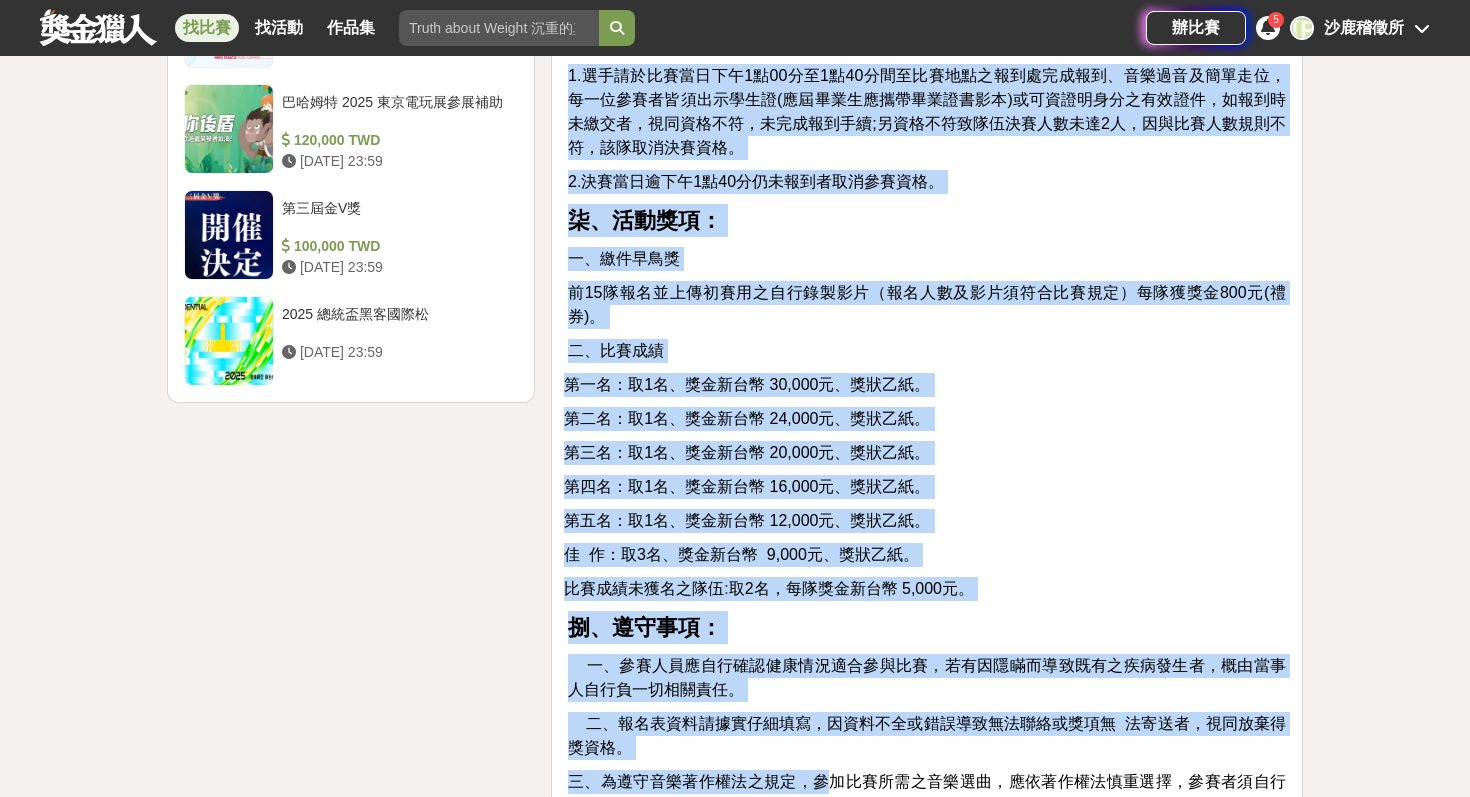 drag, startPoint x: 574, startPoint y: 163, endPoint x: 1011, endPoint y: 591, distance: 611.6805 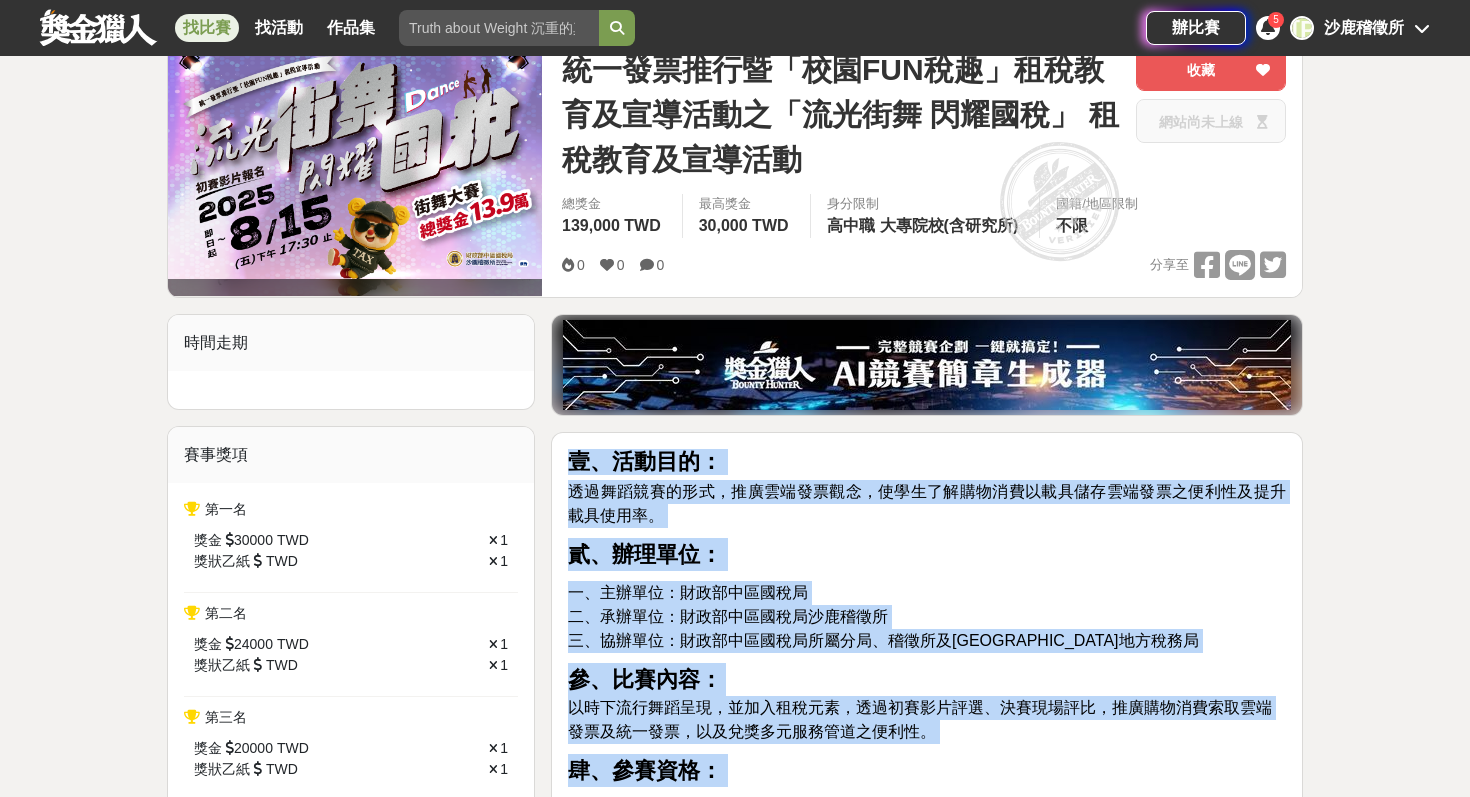 scroll, scrollTop: 277, scrollLeft: 0, axis: vertical 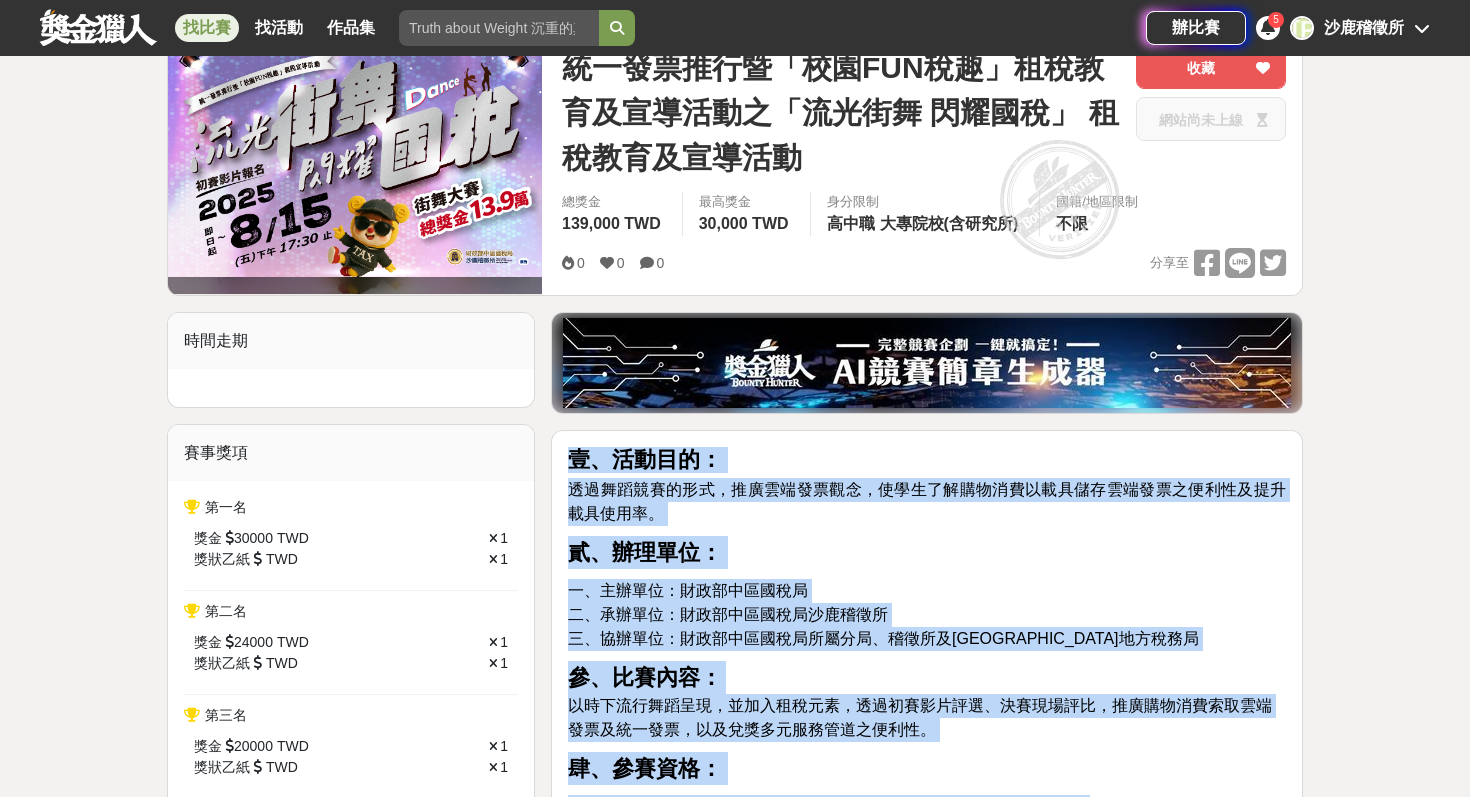 click on "壹、活動目的：" at bounding box center (927, 460) 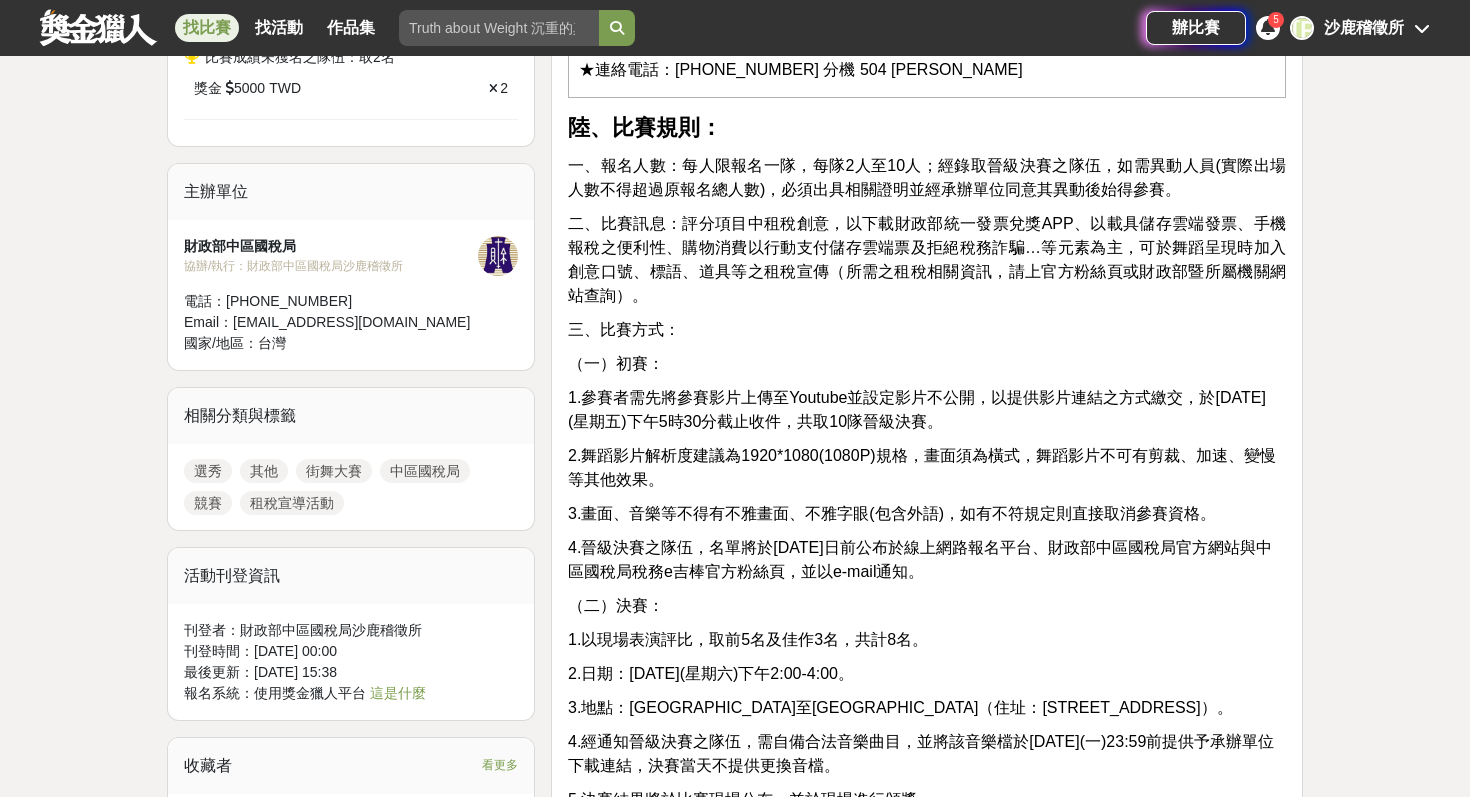 scroll, scrollTop: 1349, scrollLeft: 0, axis: vertical 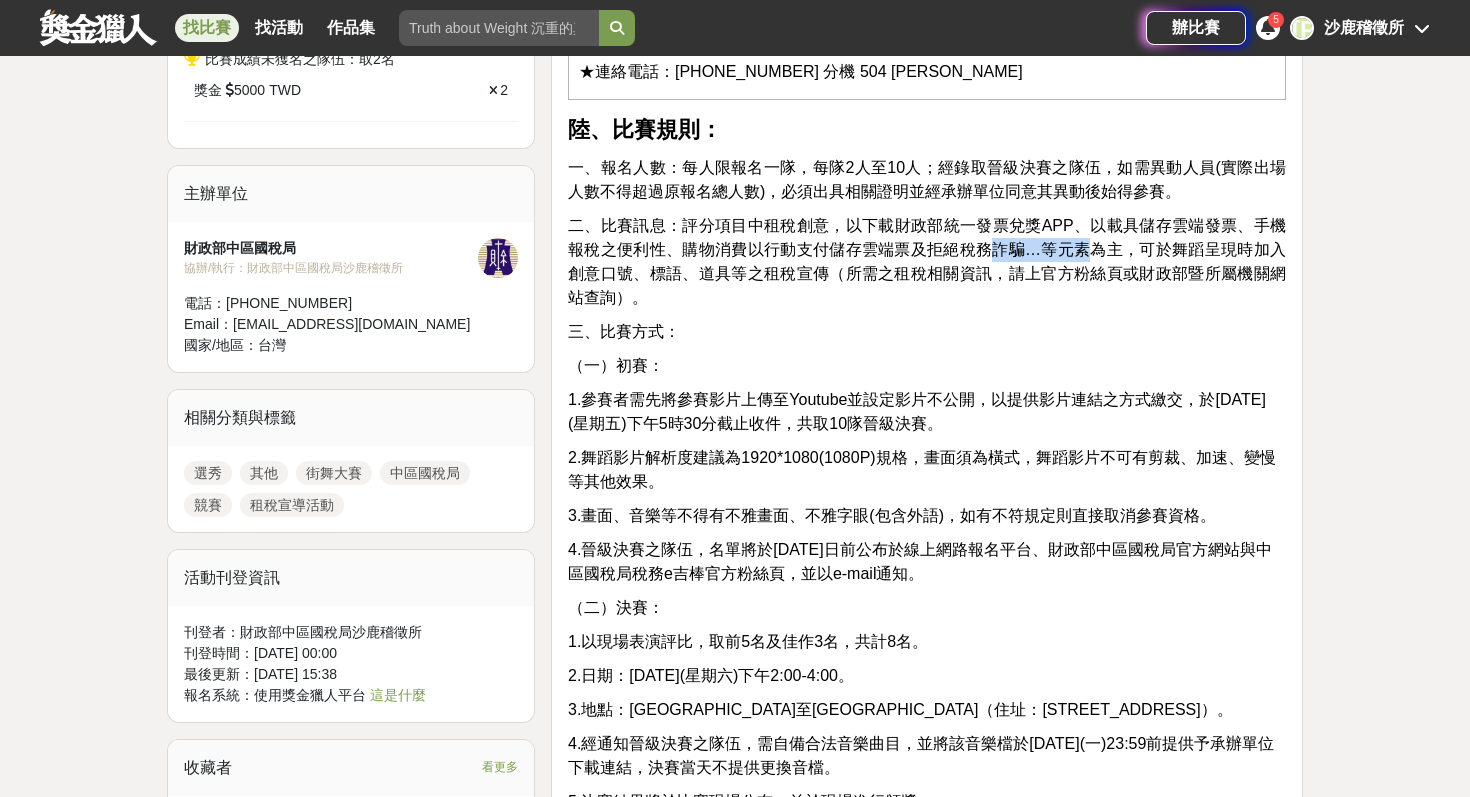 drag, startPoint x: 1023, startPoint y: 248, endPoint x: 926, endPoint y: 254, distance: 97.18539 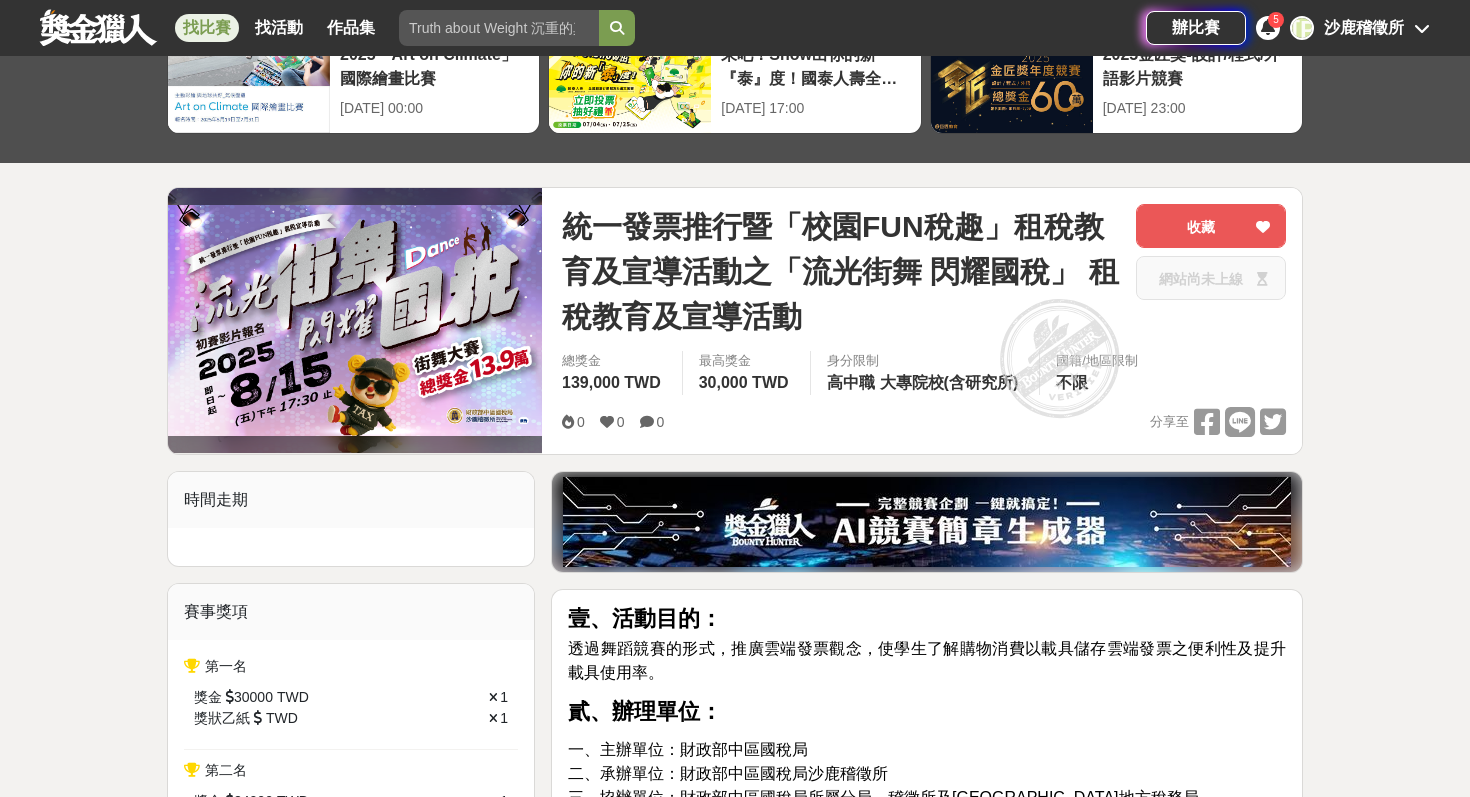 scroll, scrollTop: 94, scrollLeft: 0, axis: vertical 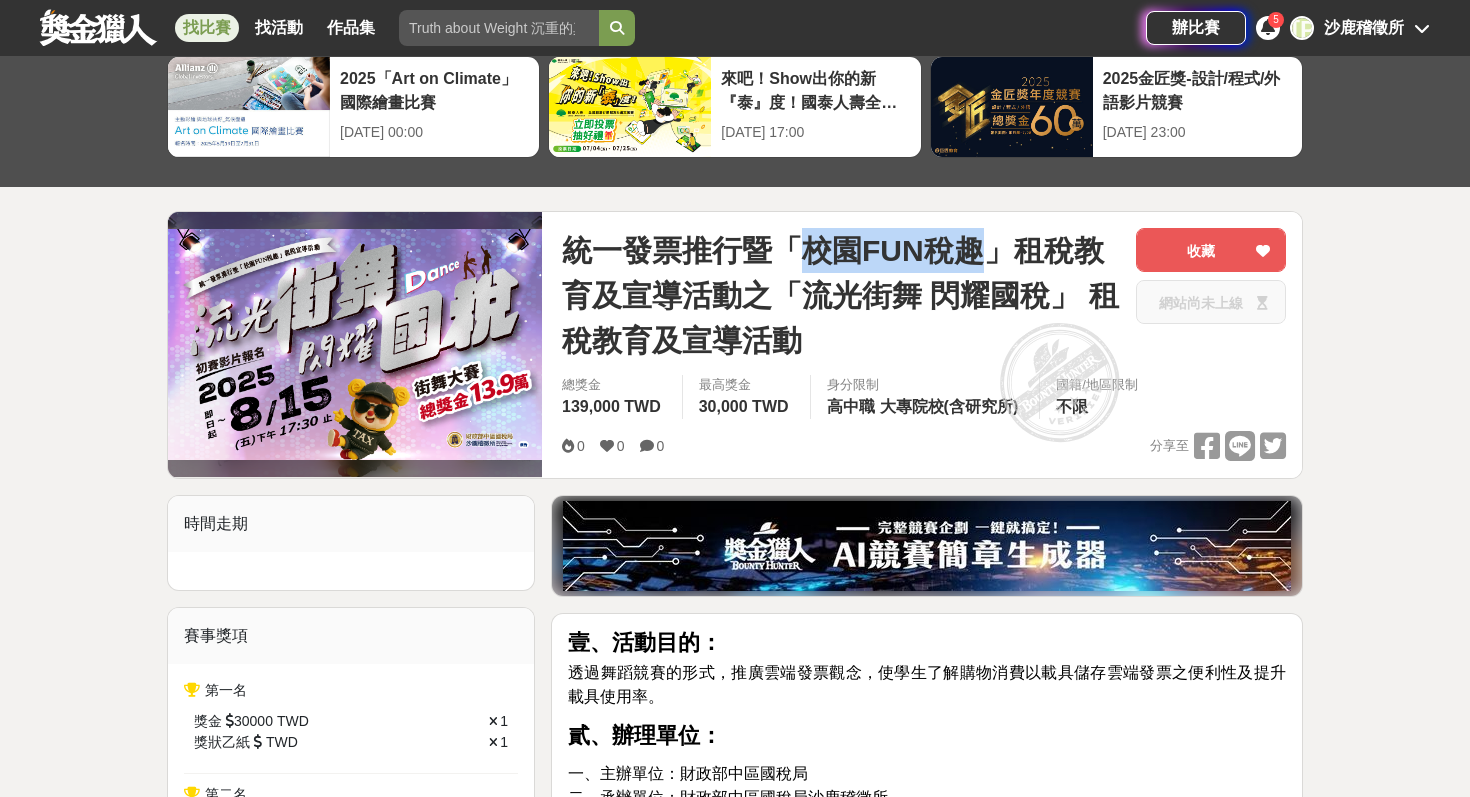drag, startPoint x: 807, startPoint y: 250, endPoint x: 983, endPoint y: 249, distance: 176.00284 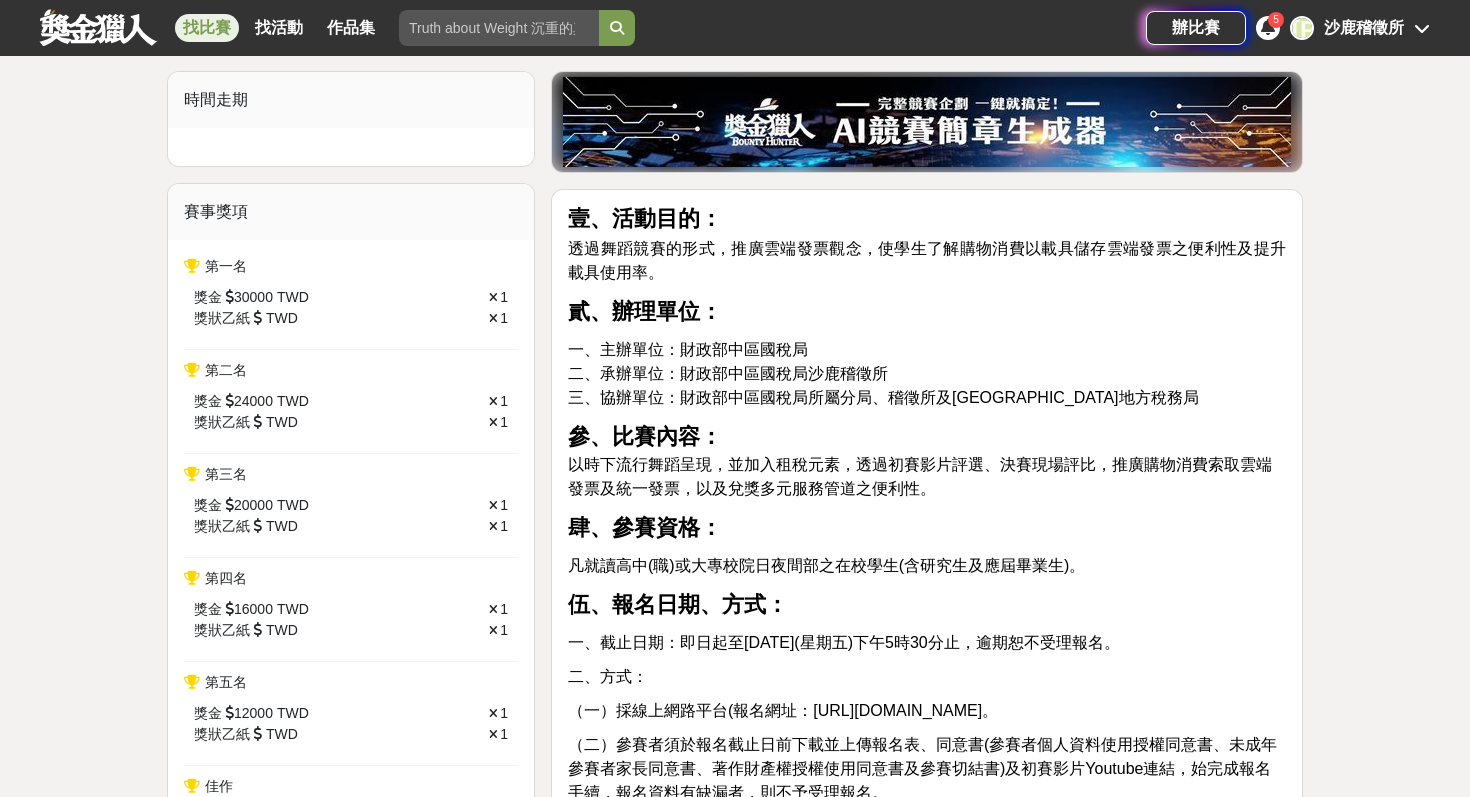 scroll, scrollTop: 523, scrollLeft: 0, axis: vertical 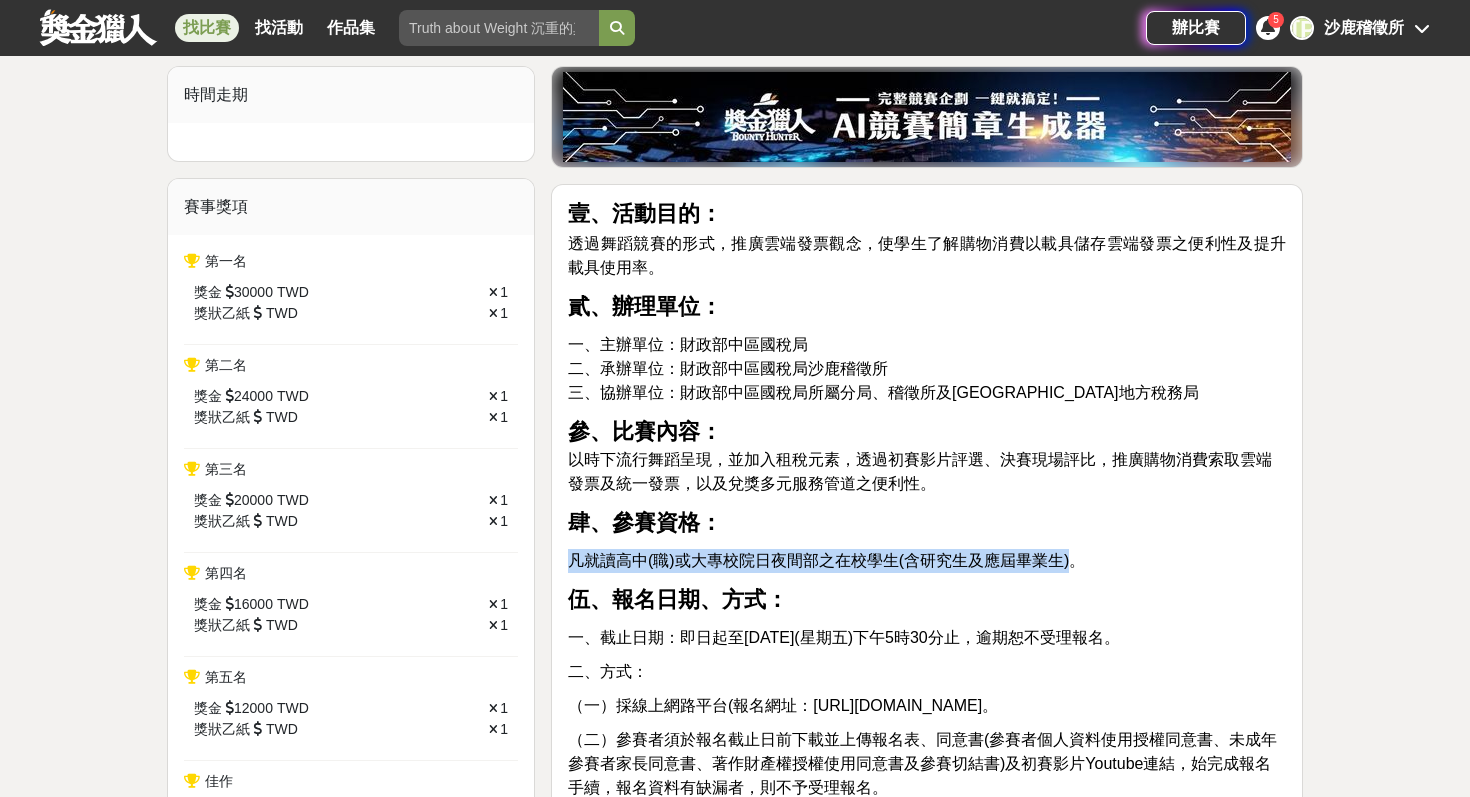 drag, startPoint x: 1072, startPoint y: 567, endPoint x: 550, endPoint y: 565, distance: 522.00385 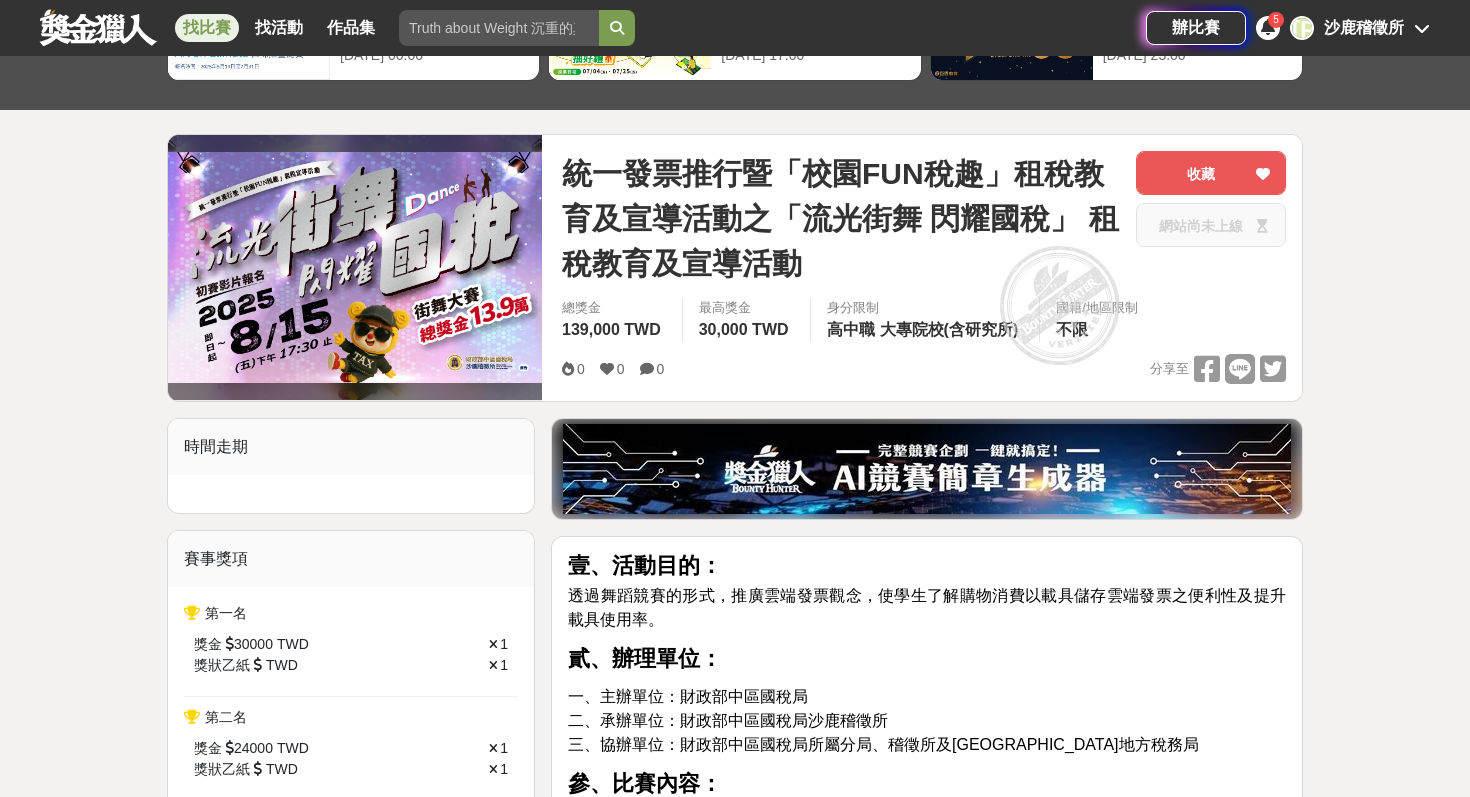 scroll, scrollTop: 150, scrollLeft: 0, axis: vertical 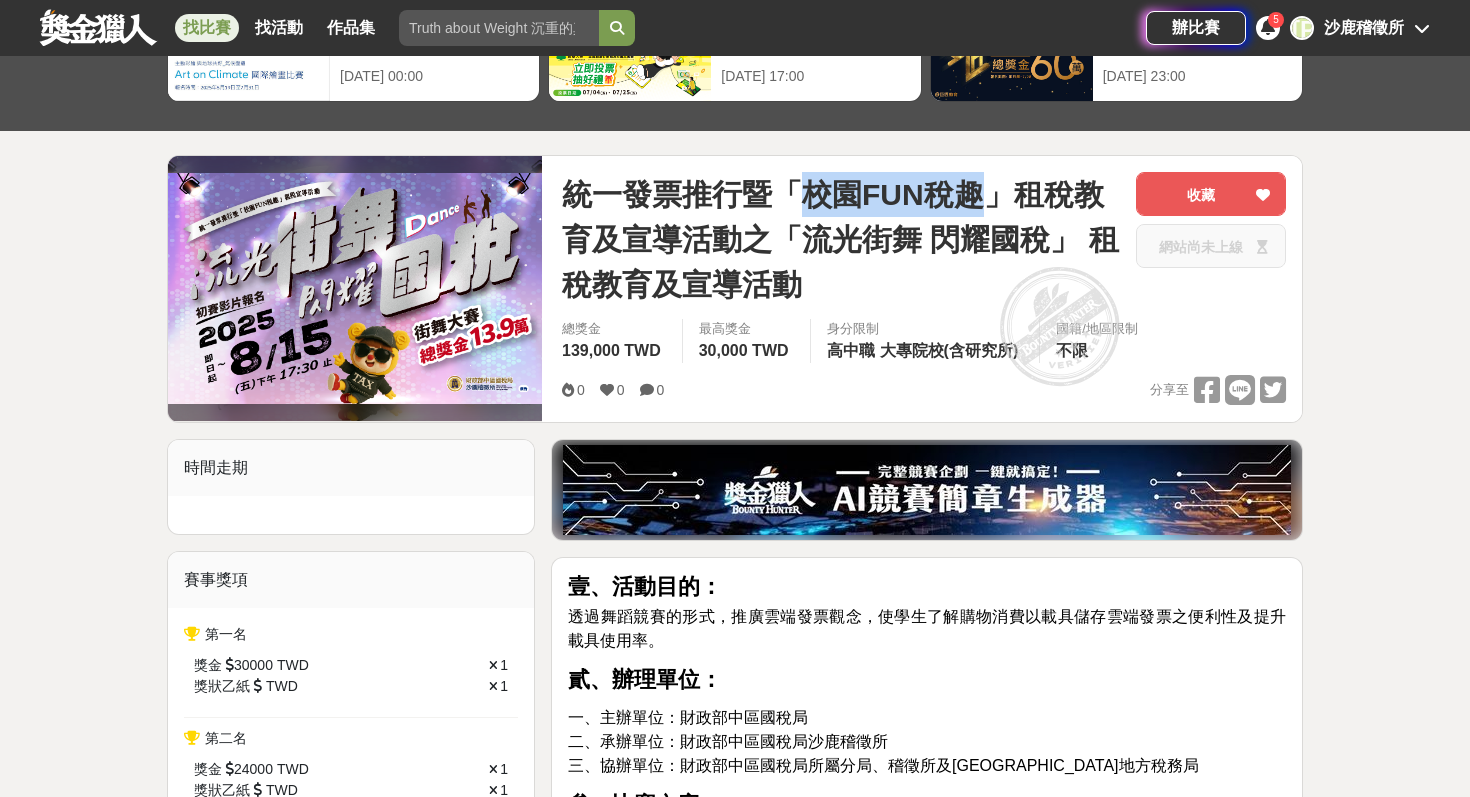 drag, startPoint x: 800, startPoint y: 196, endPoint x: 979, endPoint y: 194, distance: 179.01117 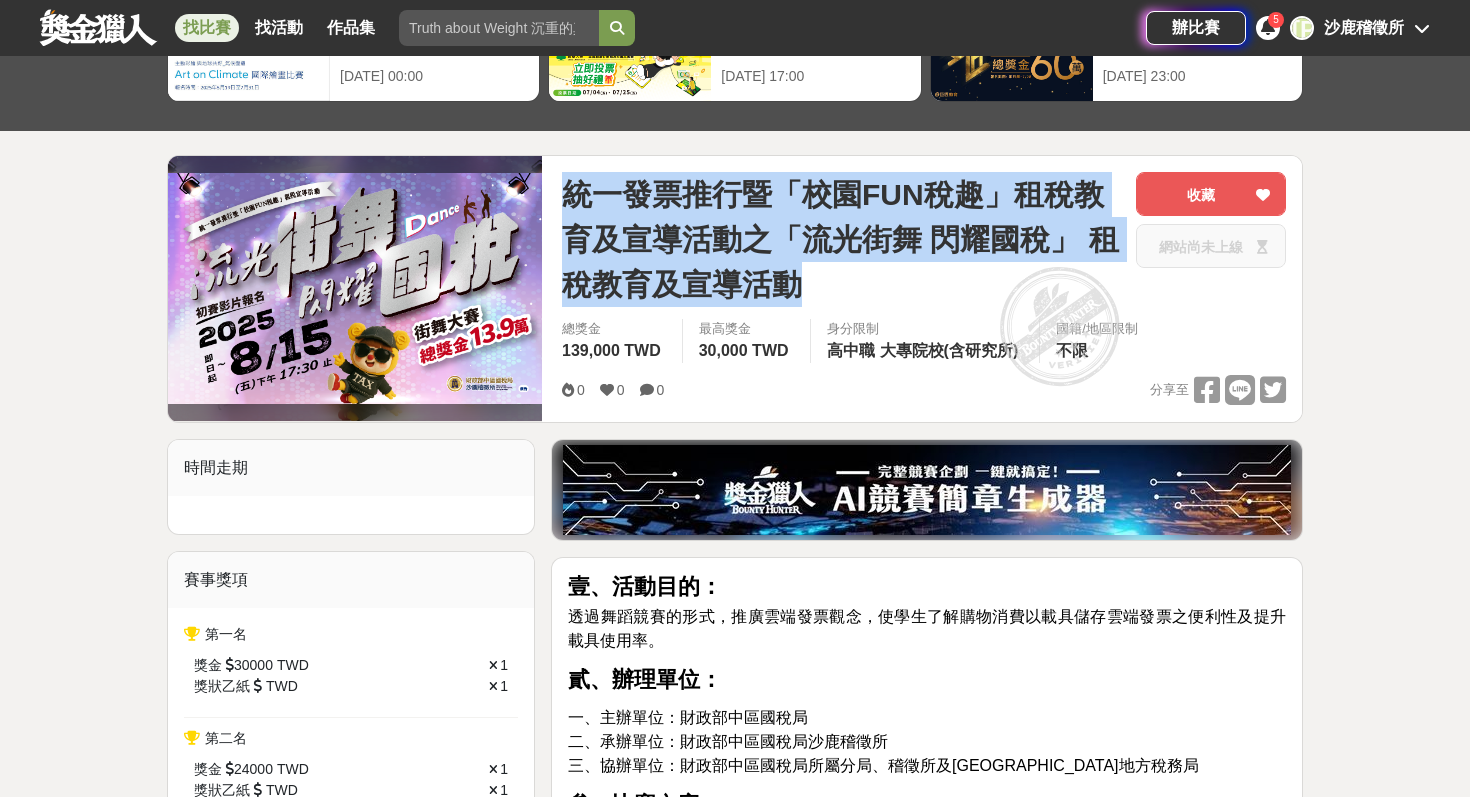 drag, startPoint x: 559, startPoint y: 189, endPoint x: 818, endPoint y: 305, distance: 283.7904 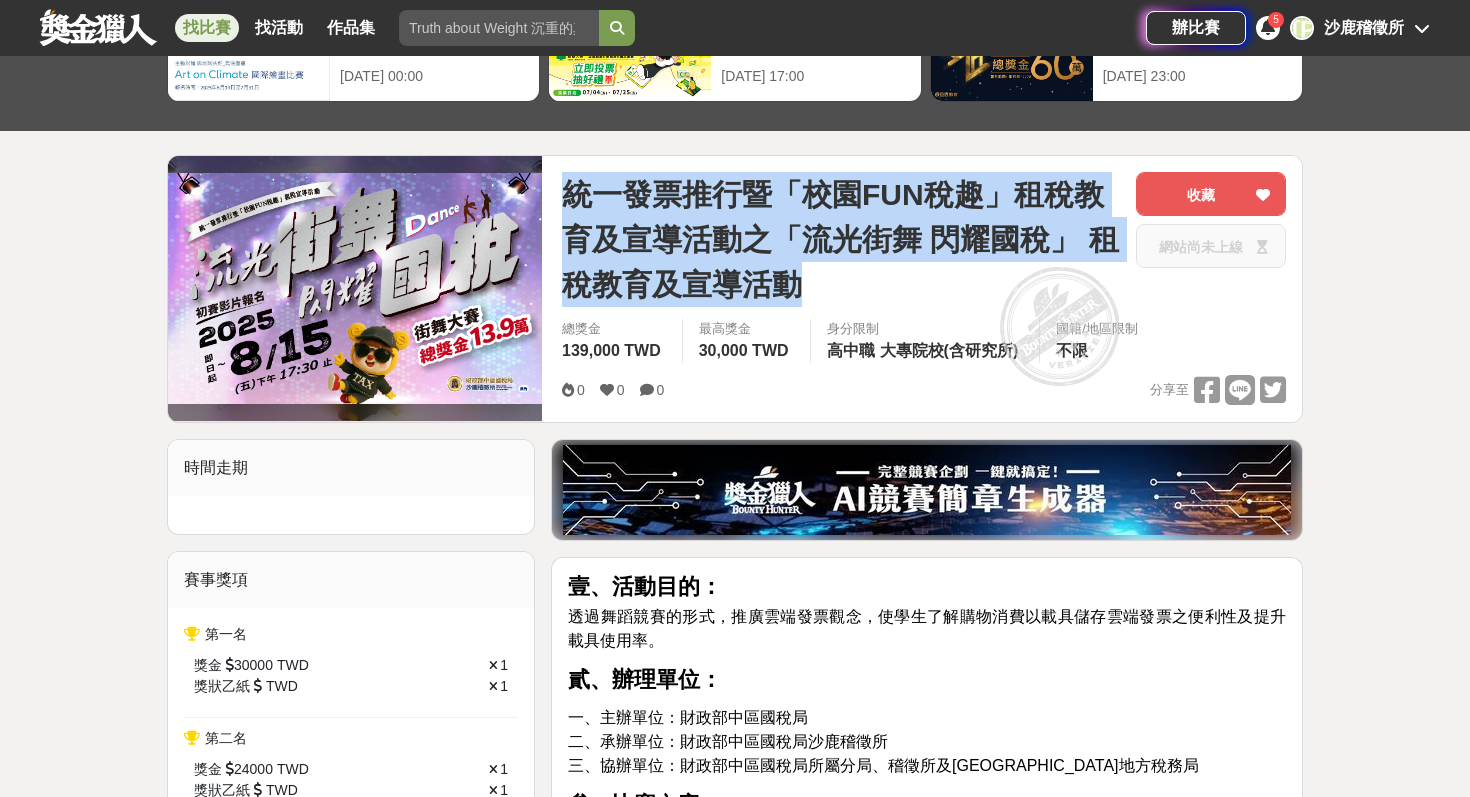 copy on "統一發票推行暨「校園FUN稅趣」租稅教育及宣導活動之「流光街舞 閃耀國稅」 租稅教育及宣導活動" 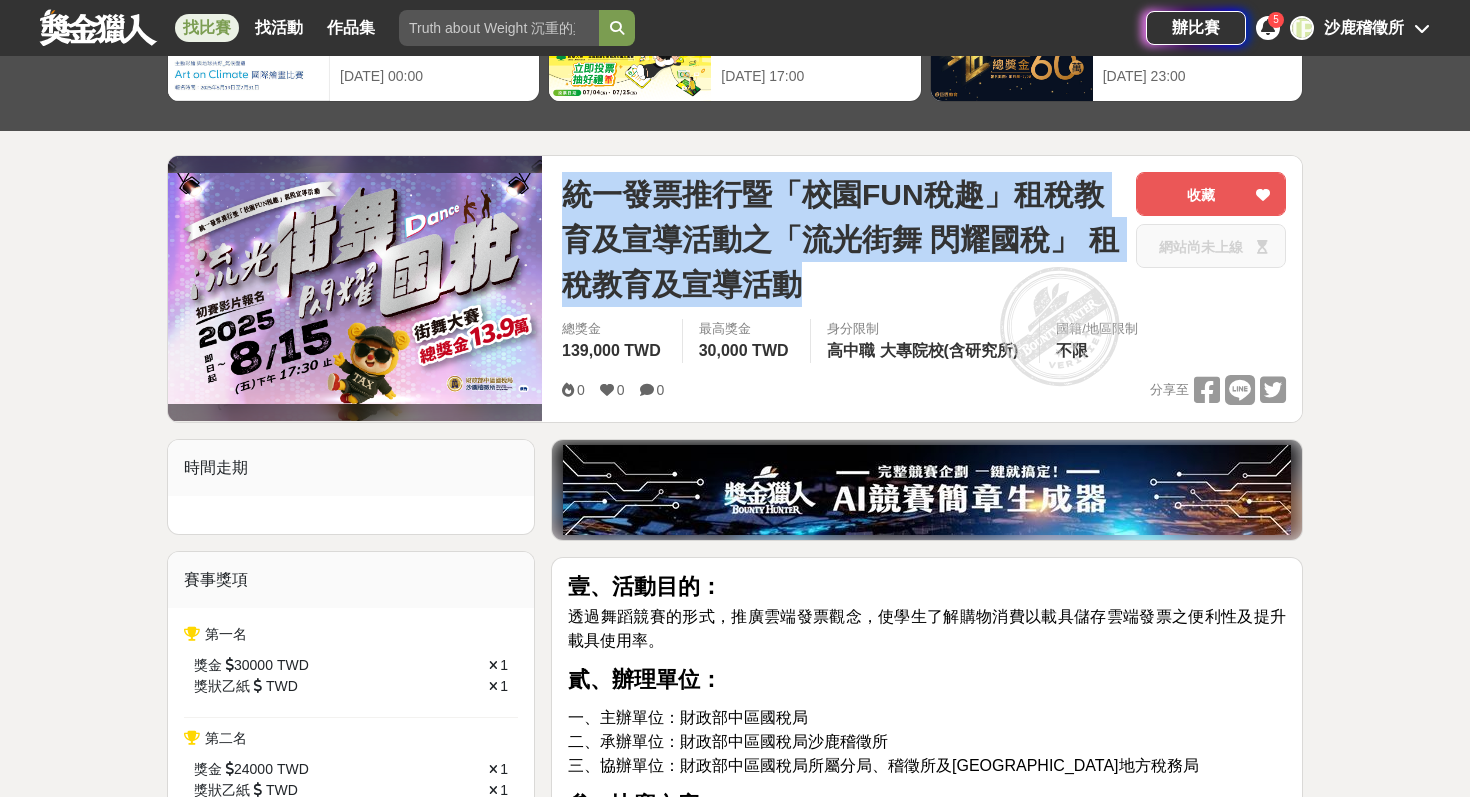 click on "統一發票推行暨「校園FUN稅趣」租稅教育及宣導活動之「流光街舞 閃耀國稅」 租稅教育及宣導活動" at bounding box center [841, 239] 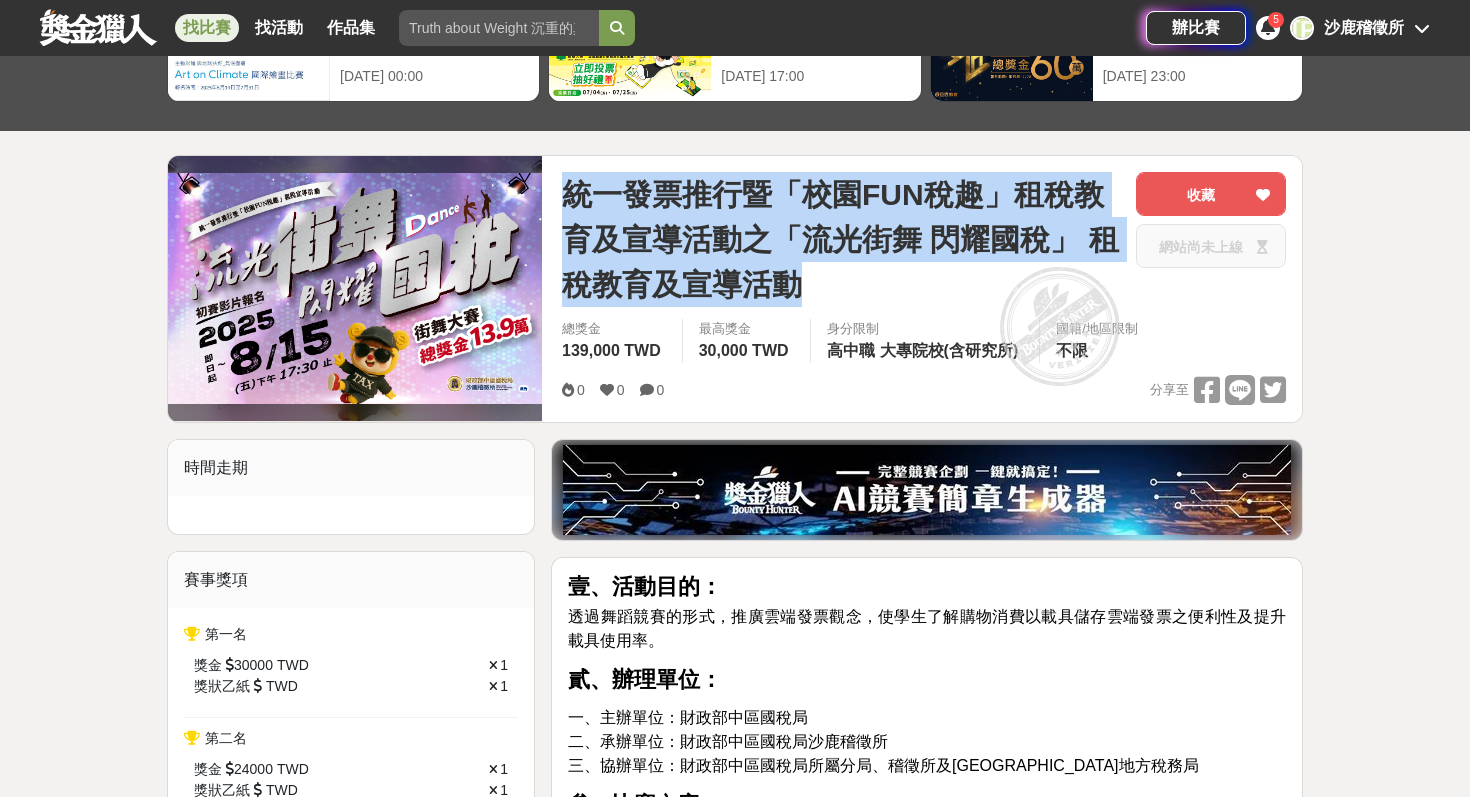 drag, startPoint x: 830, startPoint y: 283, endPoint x: 554, endPoint y: 201, distance: 287.9236 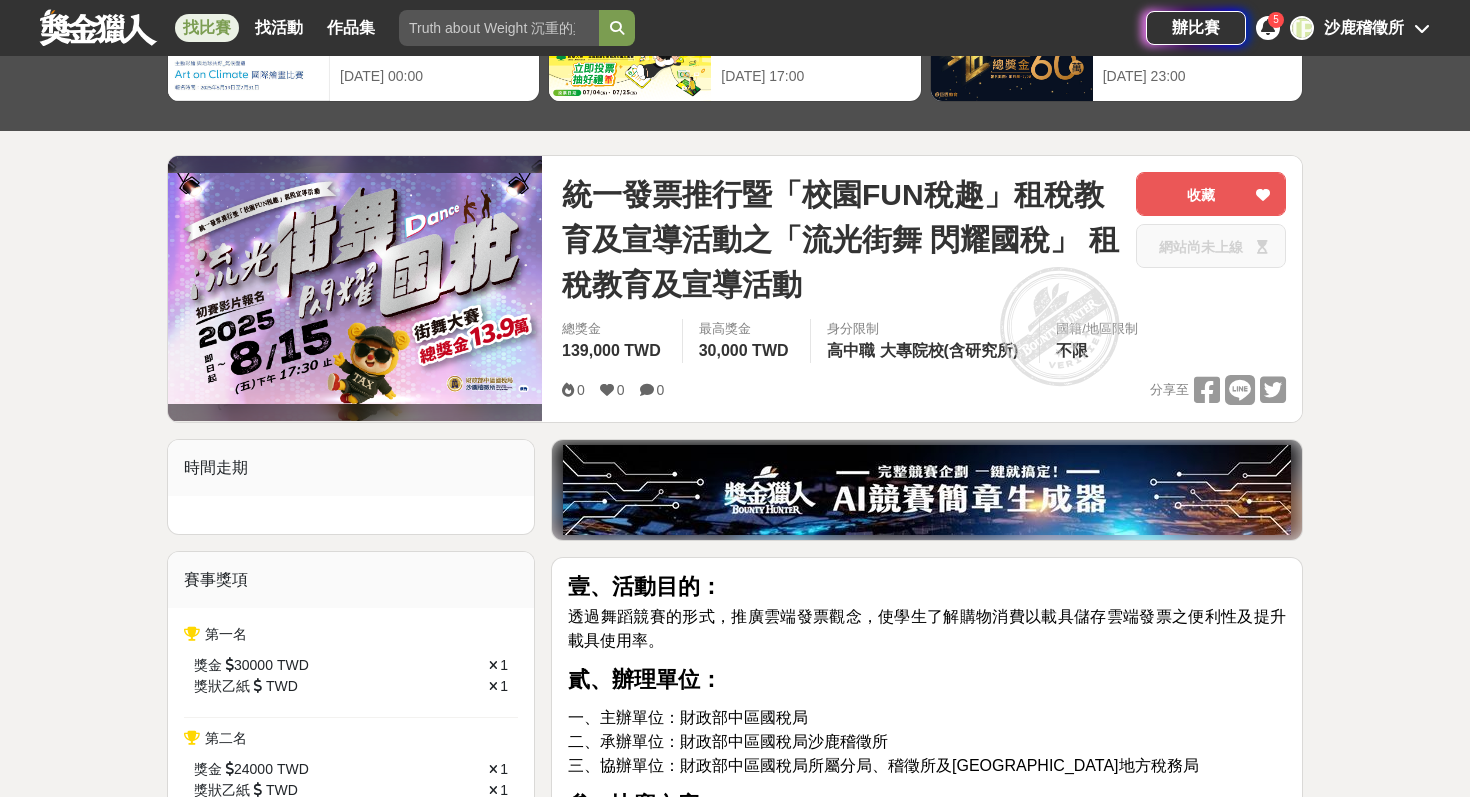click on "統一發票推行暨「校園FUN稅趣」租稅教育及宣導活動之「流光街舞 閃耀國稅」 租稅教育及宣導活動 收藏 網站尚未上線 總獎金 139,000   TWD 最高獎金 30,000   TWD 身分限制 高中職 大專院校(含研究所) 國籍/地區限制 不限 0 0 0 分享至 收藏 網站尚未上線" at bounding box center (924, 289) 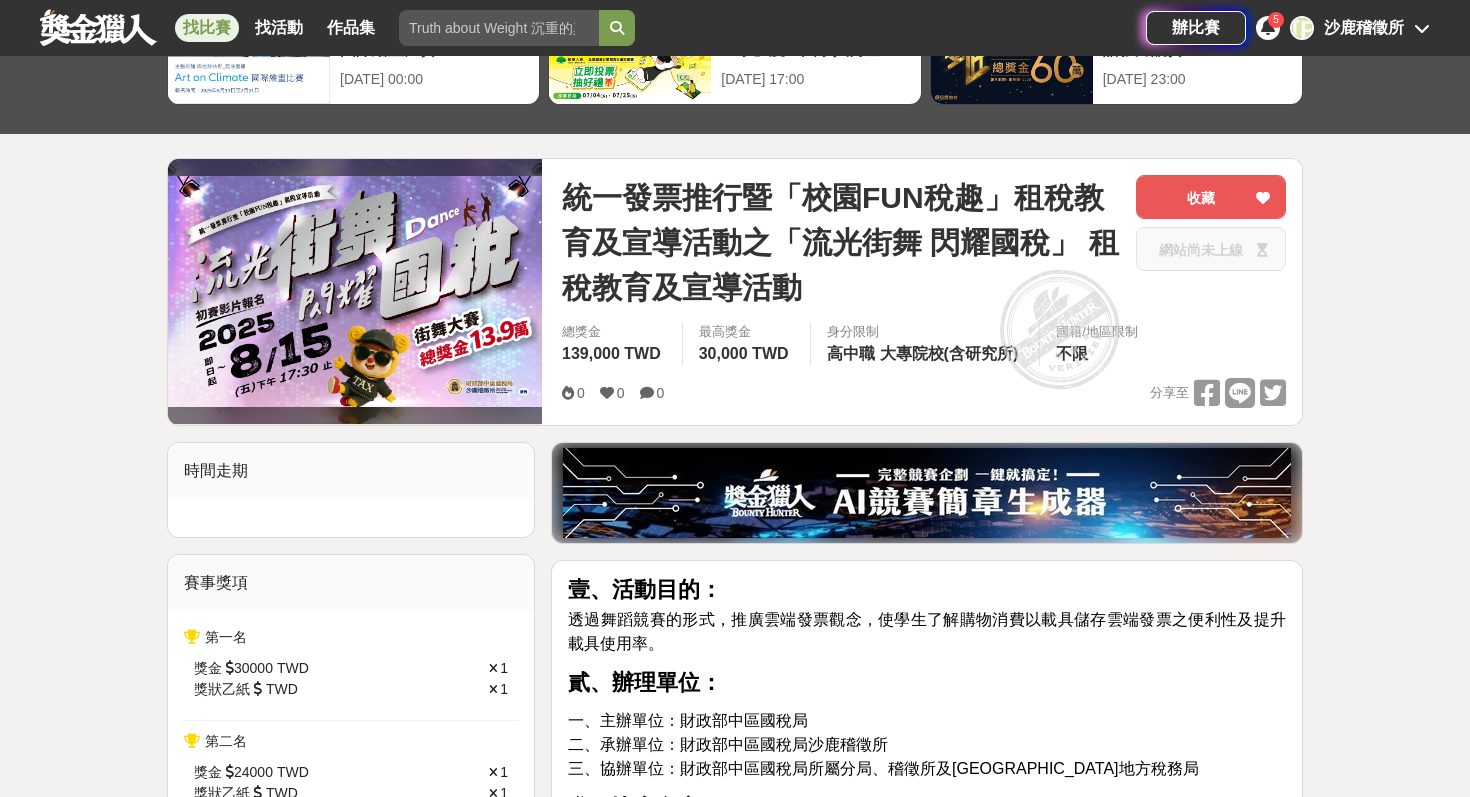 scroll, scrollTop: 144, scrollLeft: 0, axis: vertical 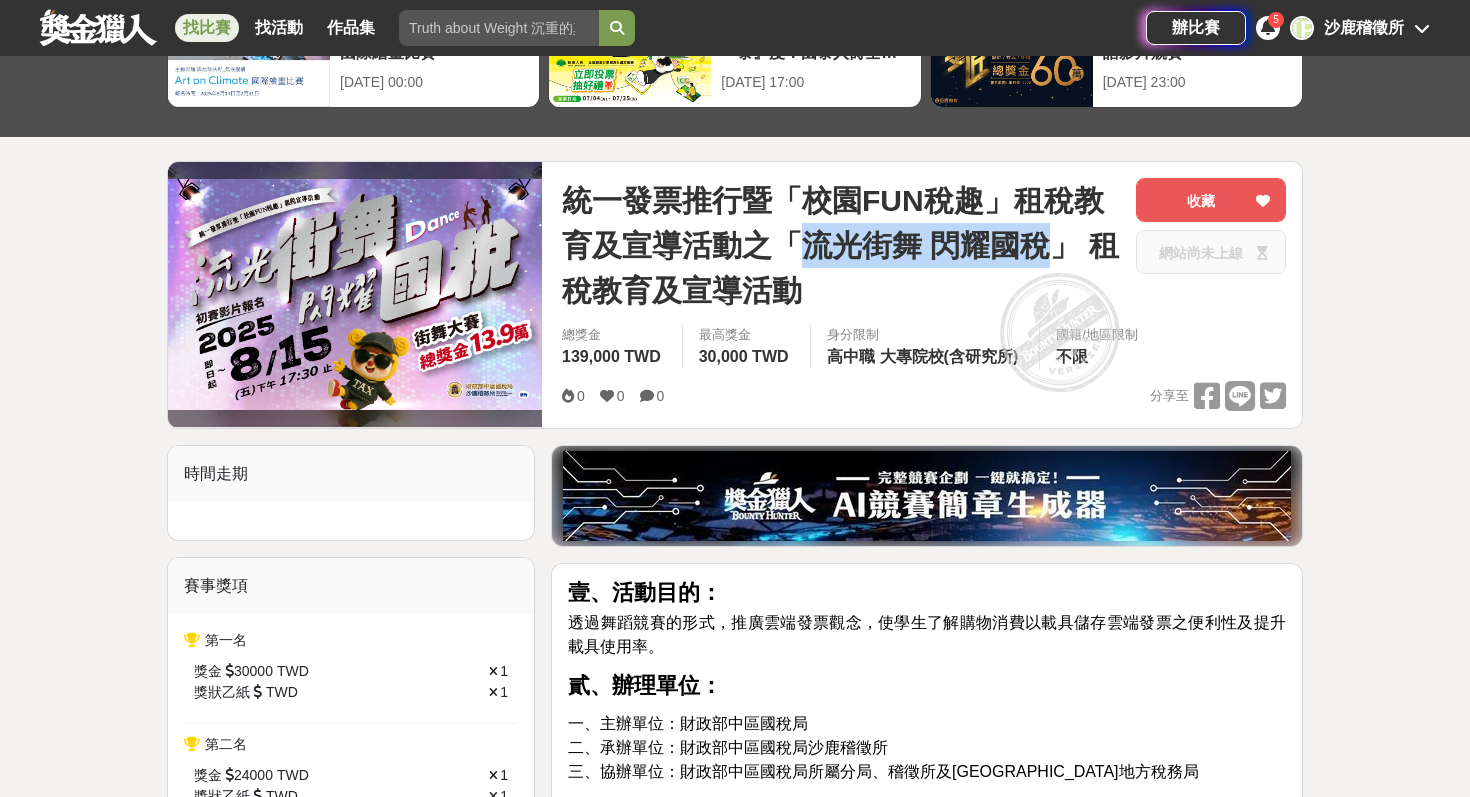 drag, startPoint x: 1052, startPoint y: 239, endPoint x: 809, endPoint y: 236, distance: 243.01852 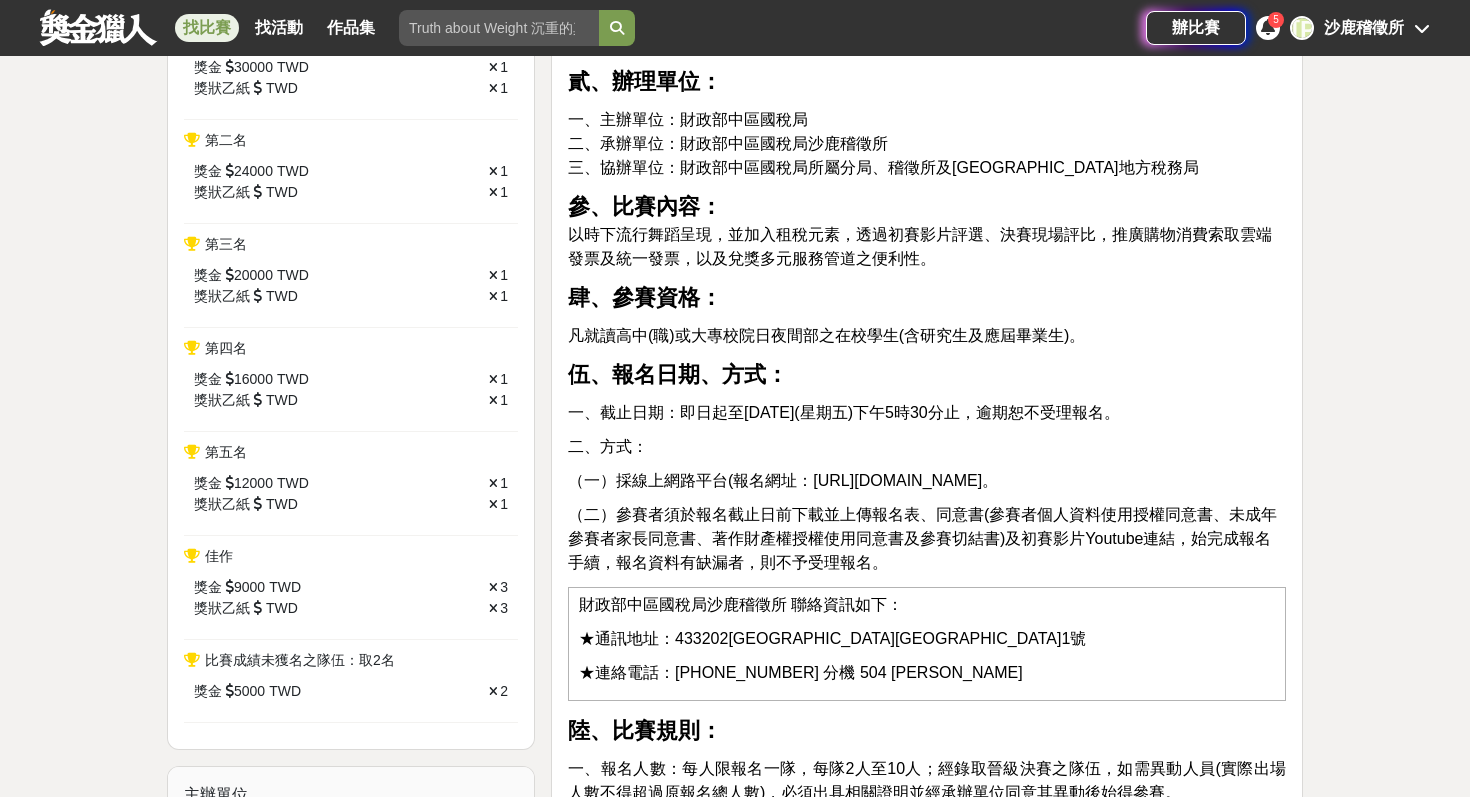 scroll, scrollTop: 767, scrollLeft: 0, axis: vertical 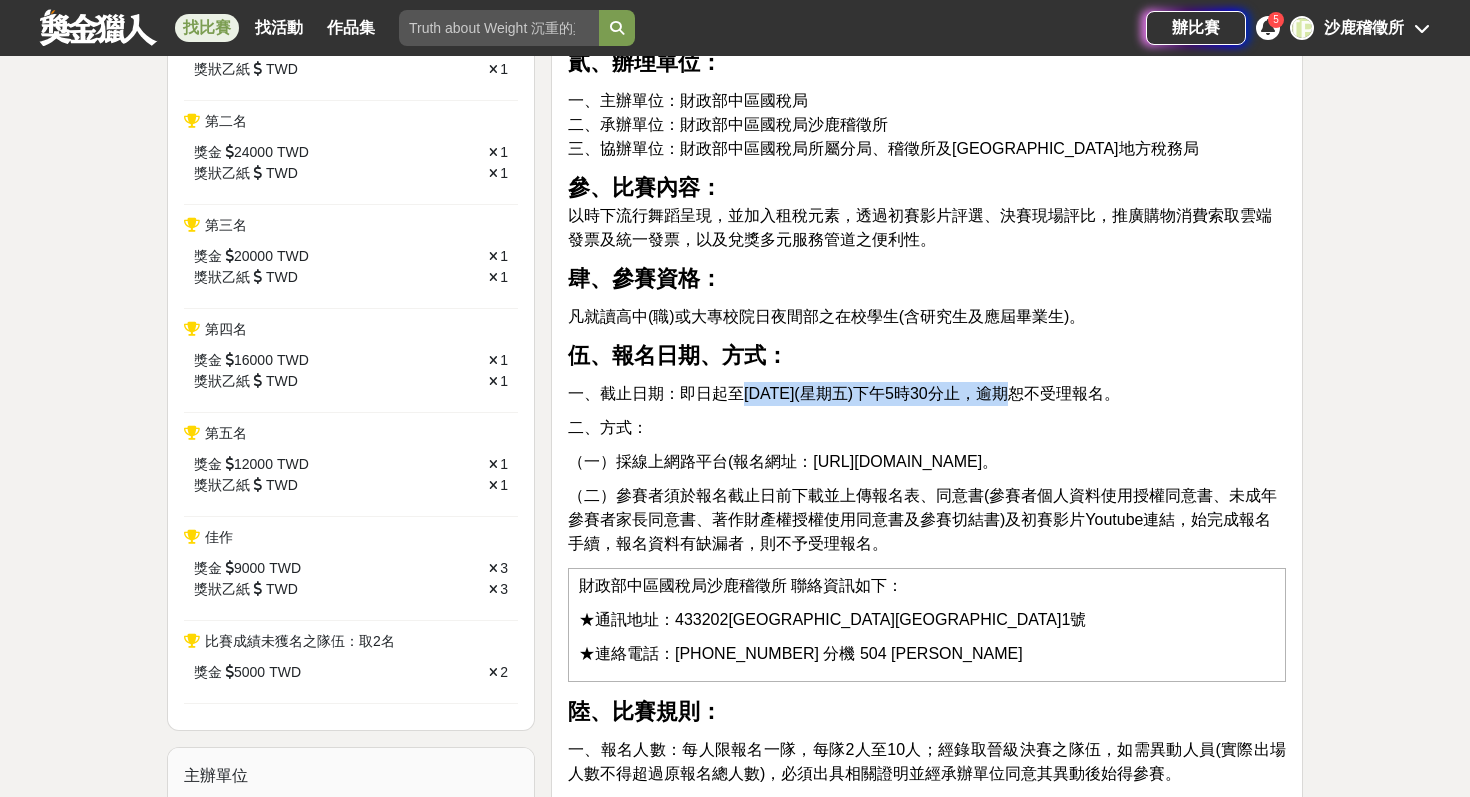 drag, startPoint x: 745, startPoint y: 390, endPoint x: 1005, endPoint y: 399, distance: 260.15573 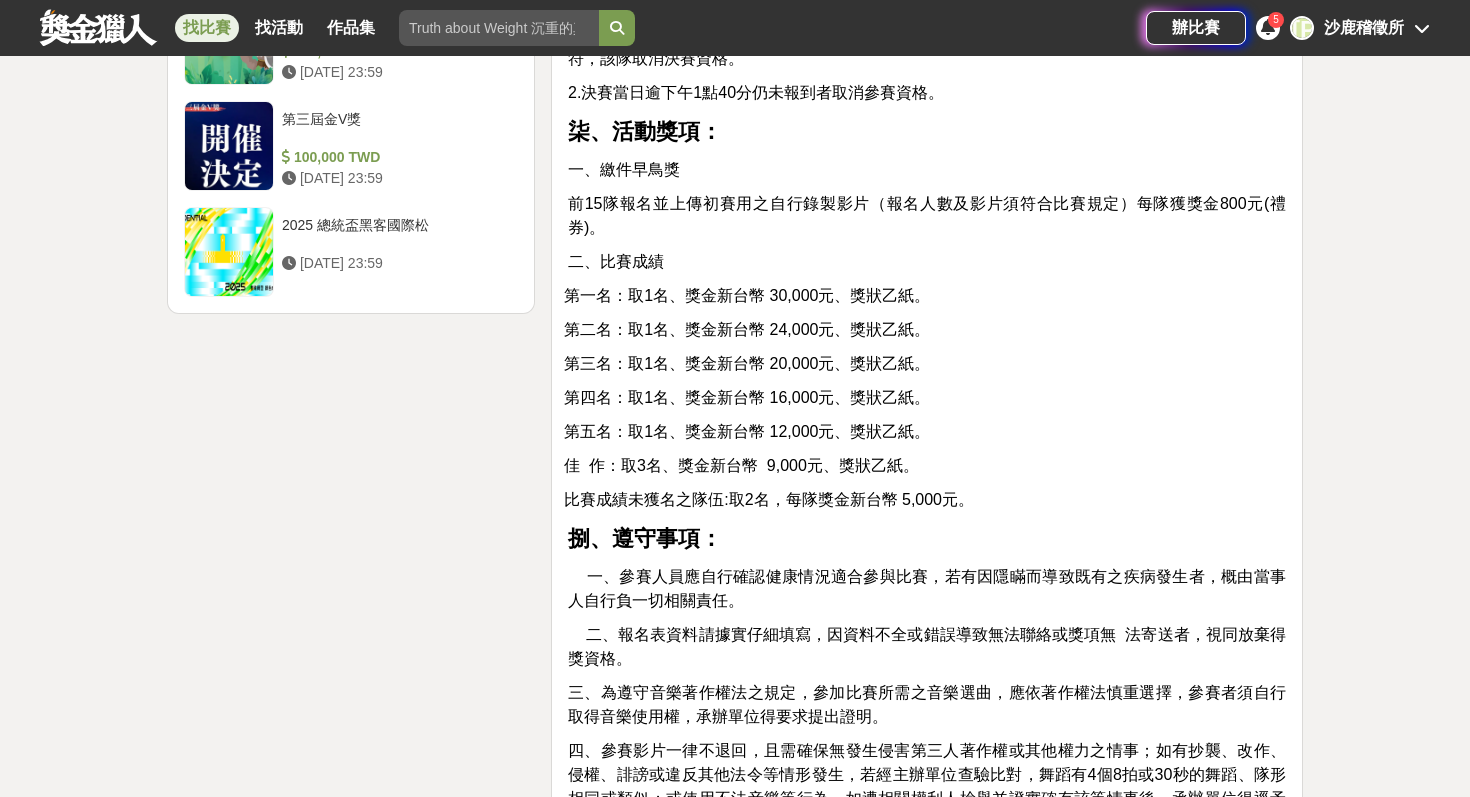 scroll, scrollTop: 3261, scrollLeft: 0, axis: vertical 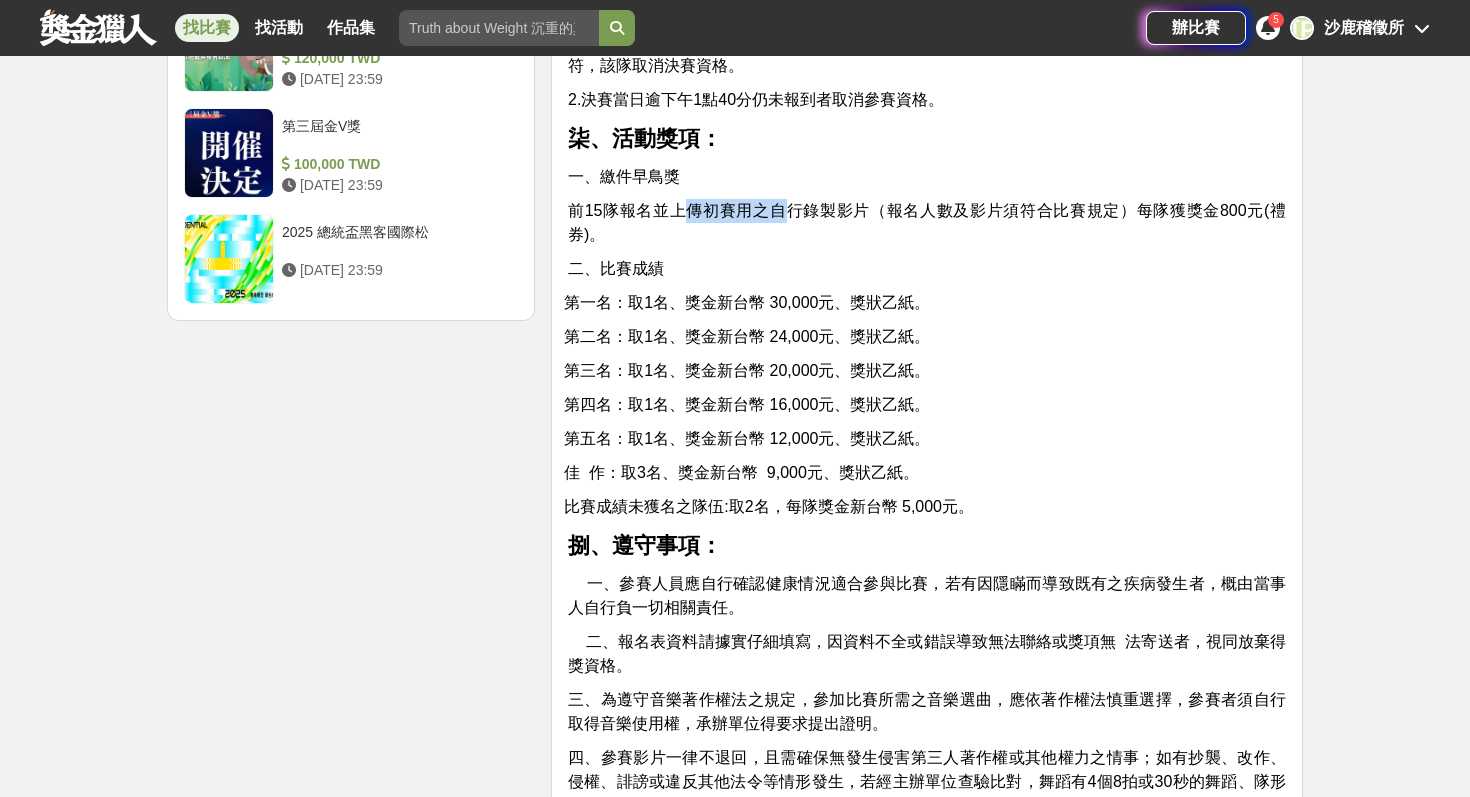 drag, startPoint x: 601, startPoint y: 207, endPoint x: 688, endPoint y: 207, distance: 87 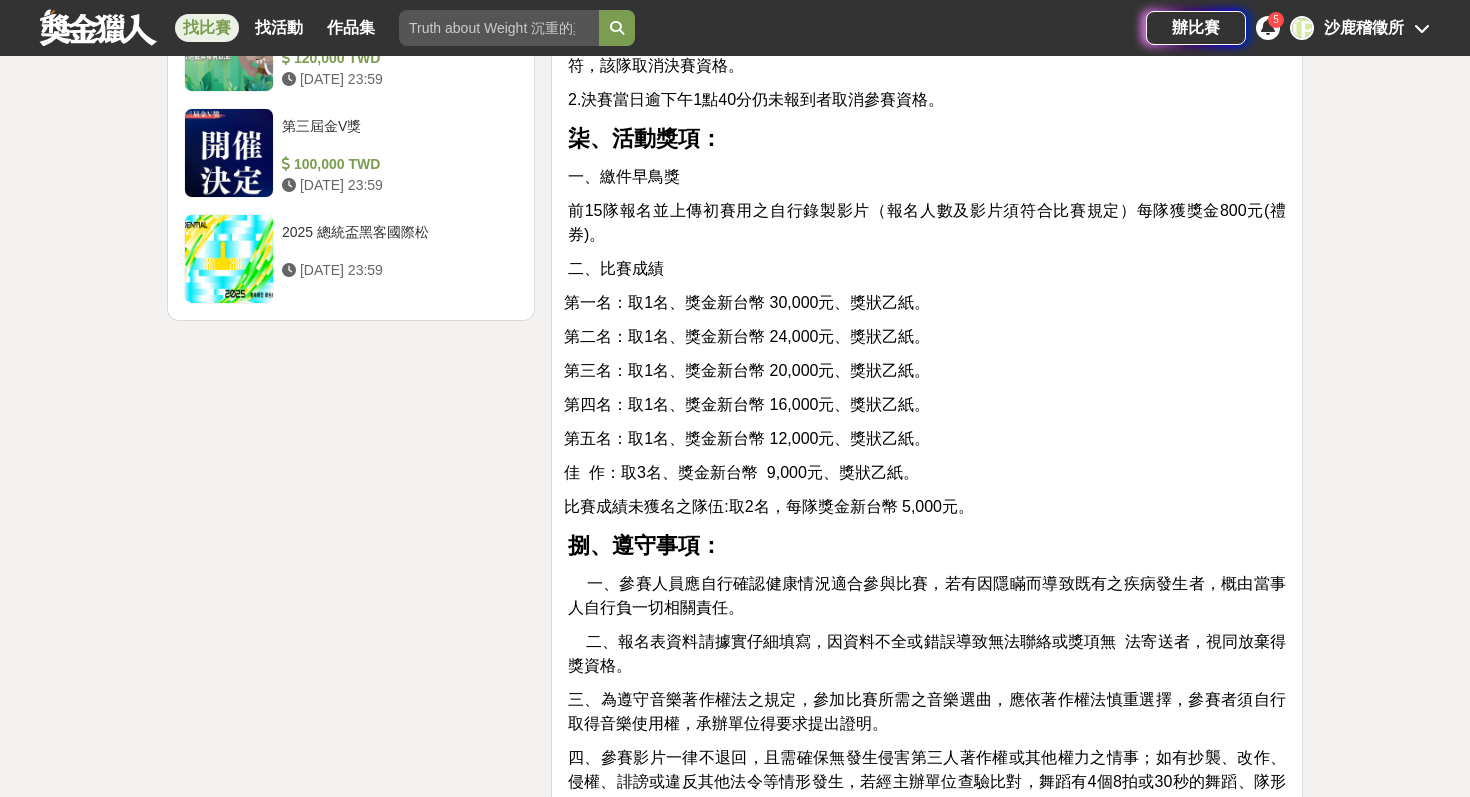 click on "前15隊報名並上傳初賽用之自行錄製影片（報名人數及影片須符合比賽規定）每隊獲獎金800元(禮券)。" at bounding box center [927, 223] 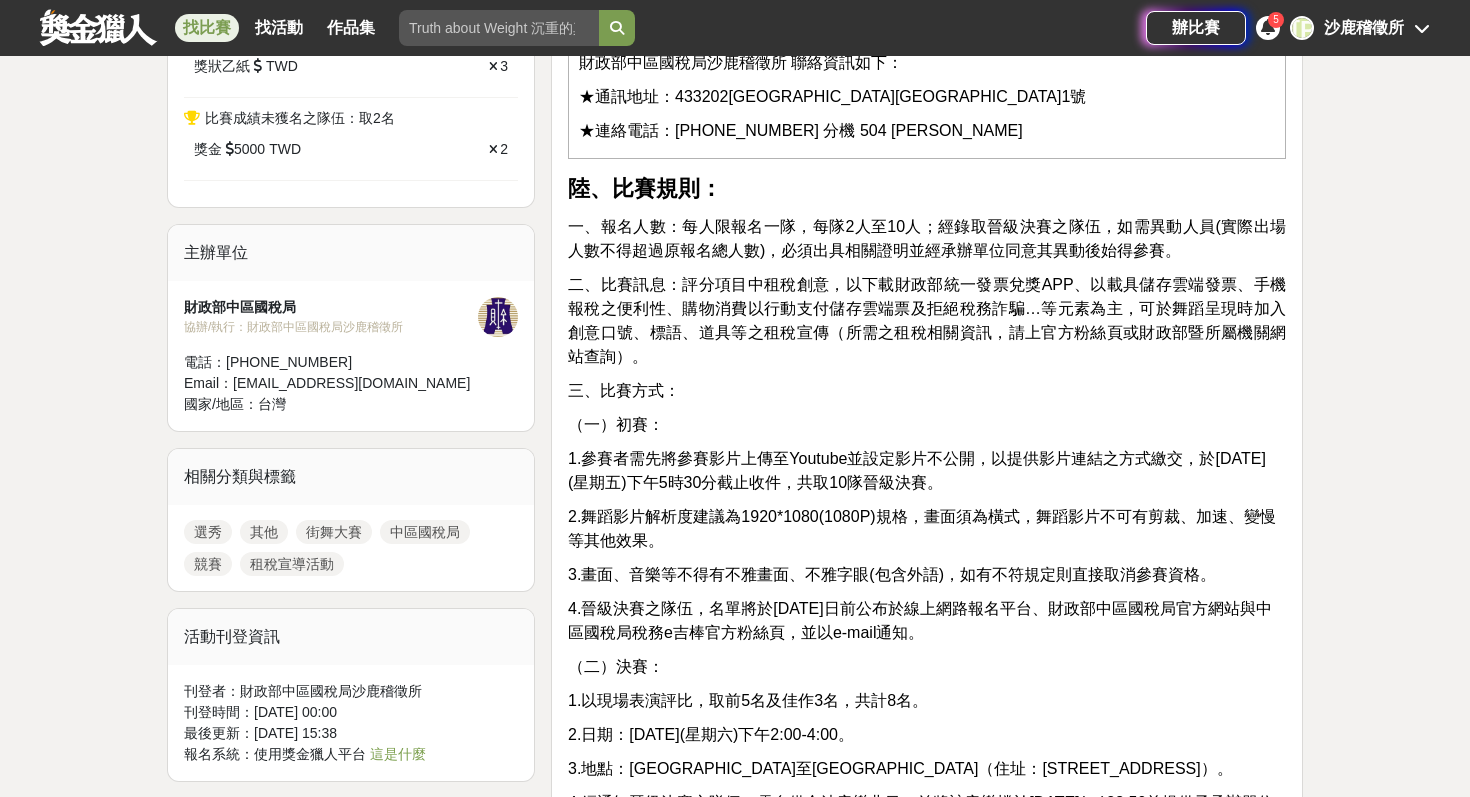 scroll, scrollTop: 1288, scrollLeft: 0, axis: vertical 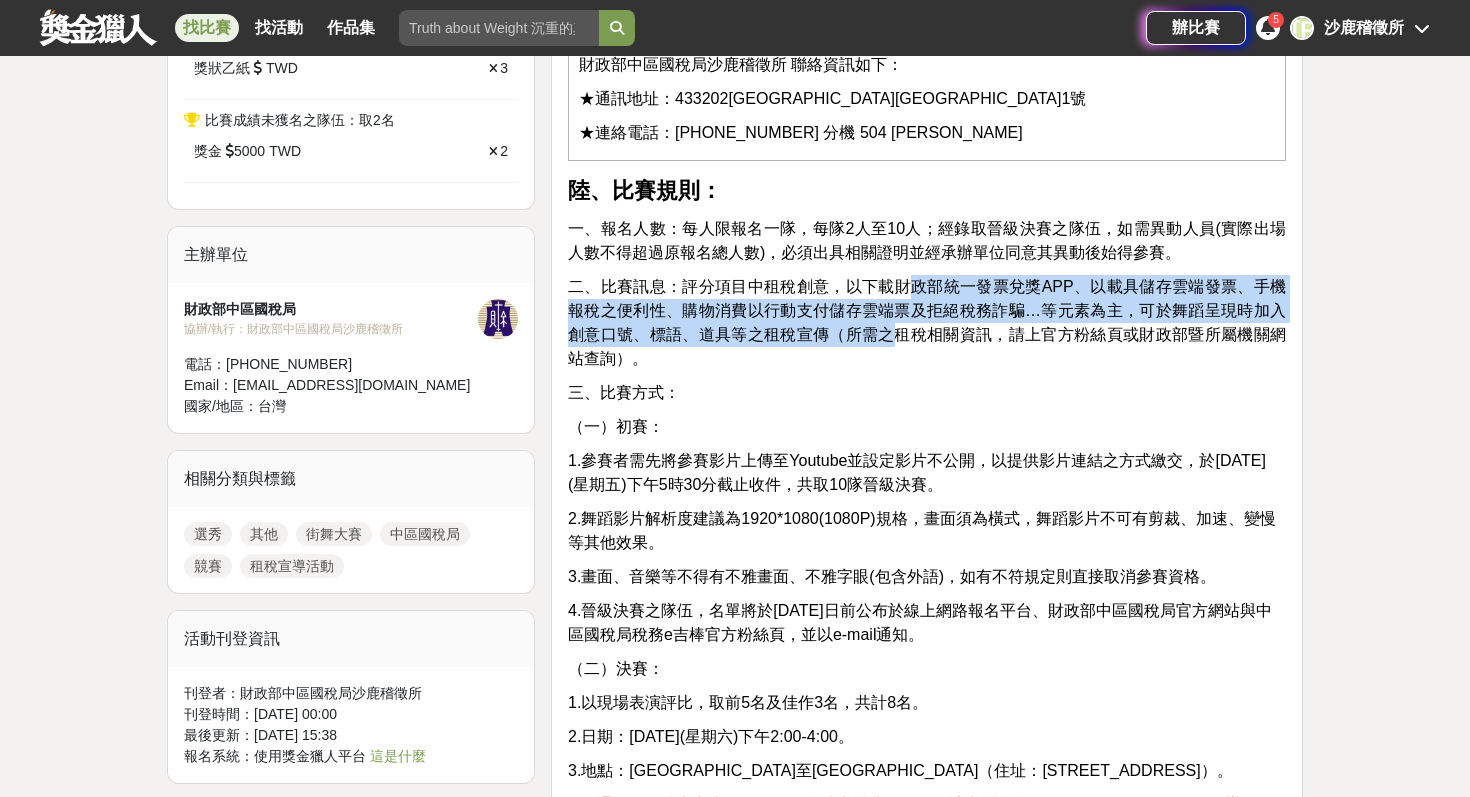 drag, startPoint x: 858, startPoint y: 288, endPoint x: 834, endPoint y: 344, distance: 60.926186 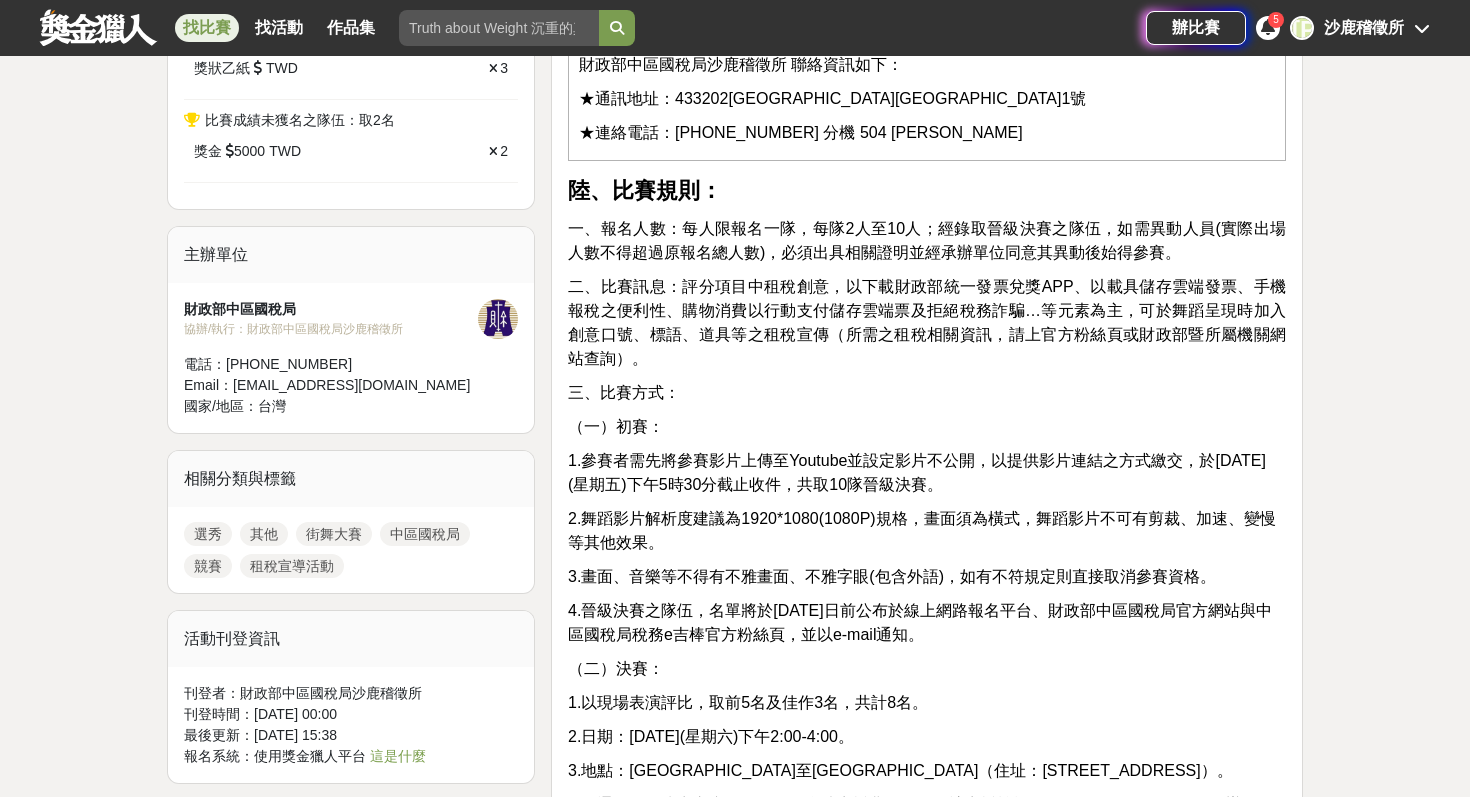 click on "（一）初賽：" at bounding box center [927, 427] 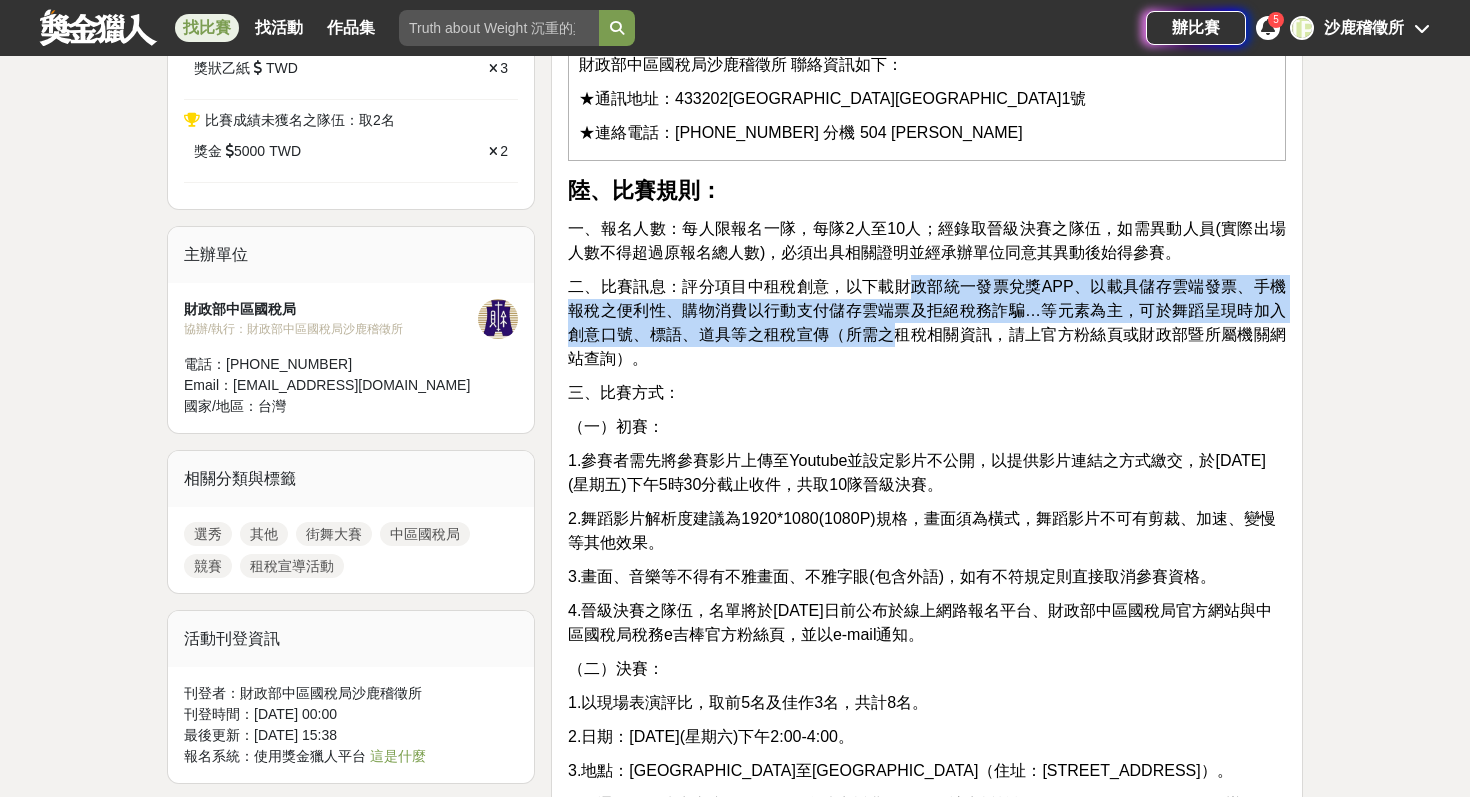 drag, startPoint x: 856, startPoint y: 290, endPoint x: 832, endPoint y: 331, distance: 47.507893 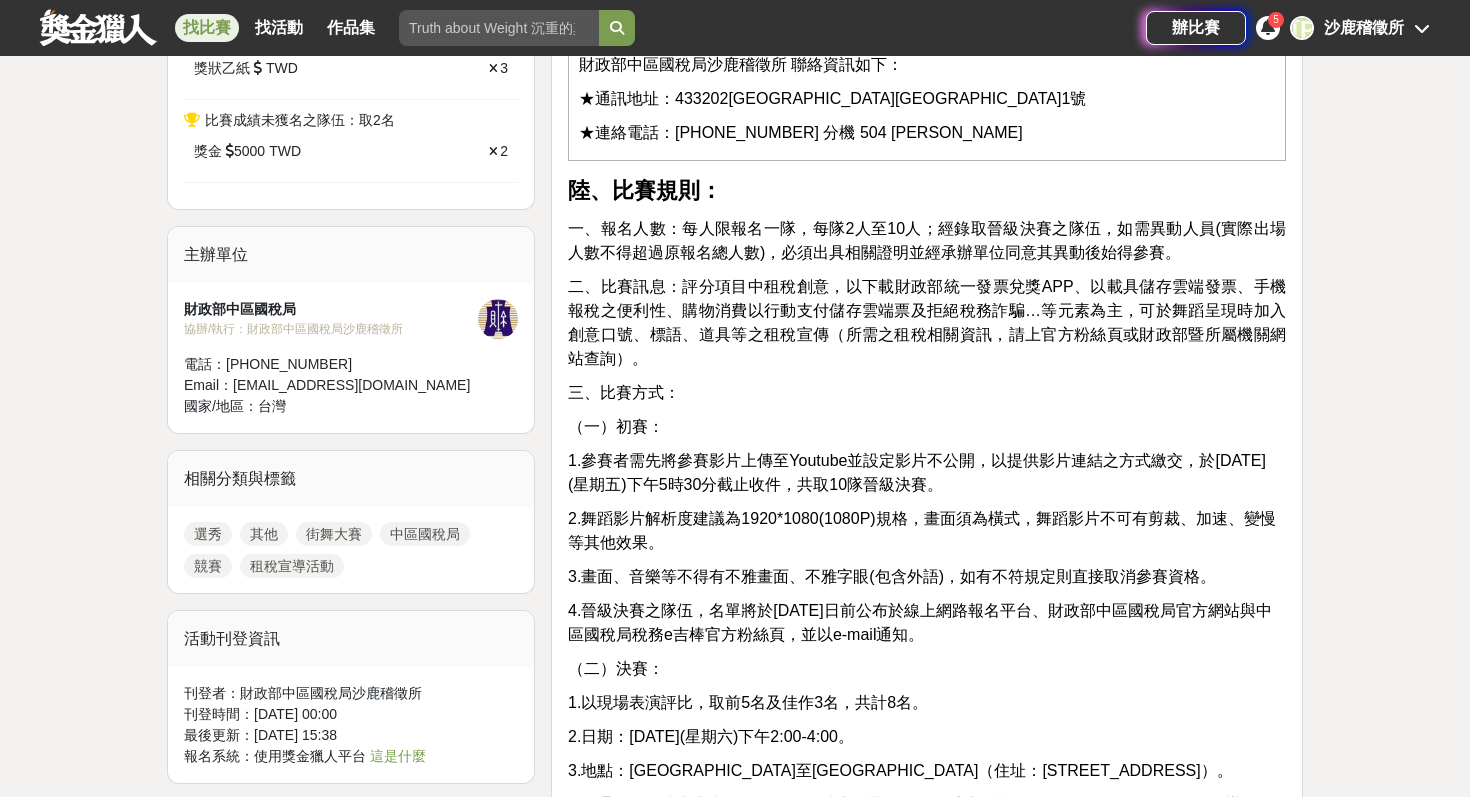 click on "二、比賽訊息：評分項目中租稅創意，以下載財政部統一發票兌獎APP、以載具儲存雲端發票、手機報稅之便利性、購物消費以行動支付儲存雲端票及拒絕稅務詐騙…等元素為主，可於舞蹈呈現時加入創意口號、標語、道具等之租稅宣傳（所需之租稅相關資訊，請上官方粉絲頁或財政部暨所屬機關網站查詢）。" at bounding box center [927, 322] 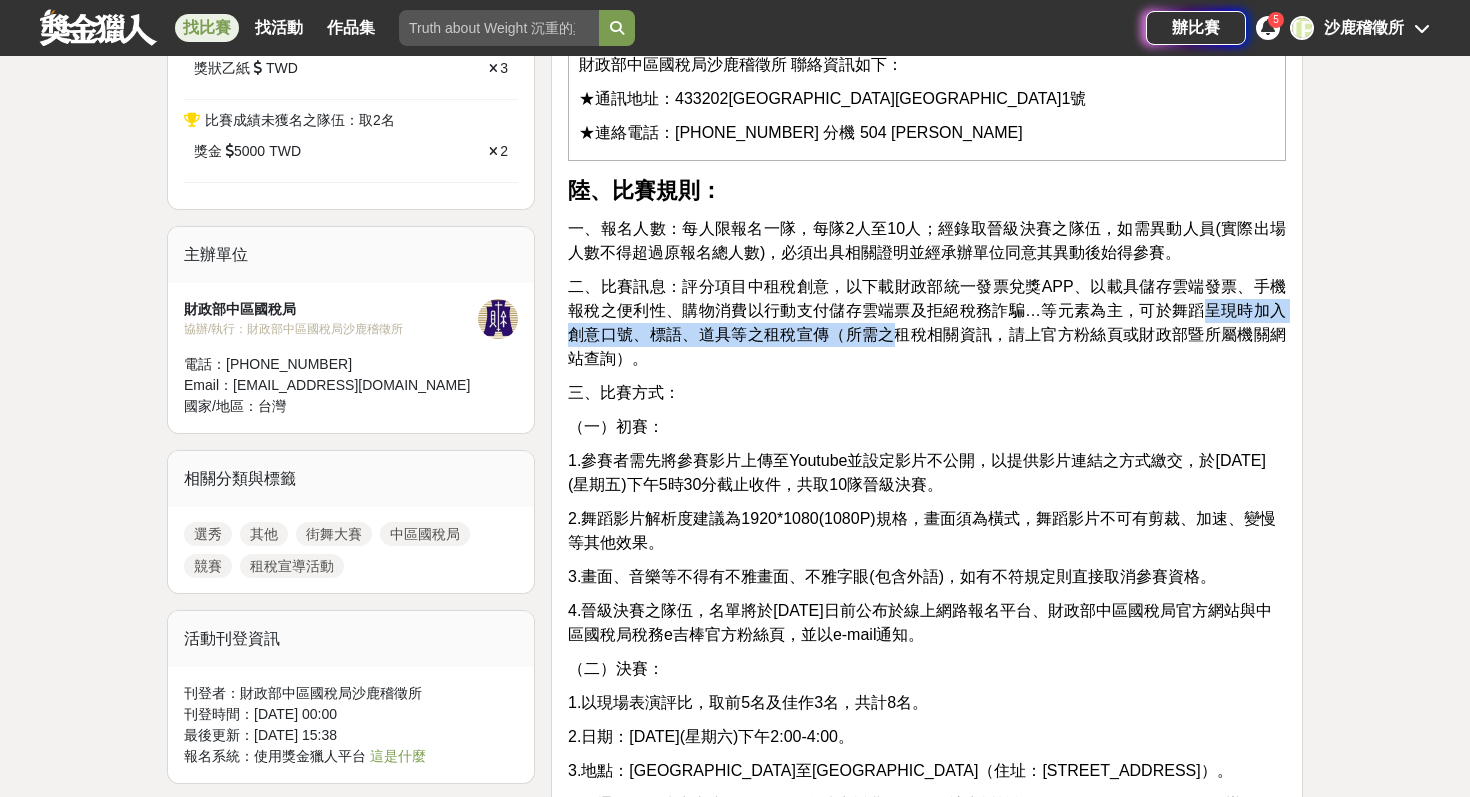drag, startPoint x: 1145, startPoint y: 312, endPoint x: 832, endPoint y: 330, distance: 313.51715 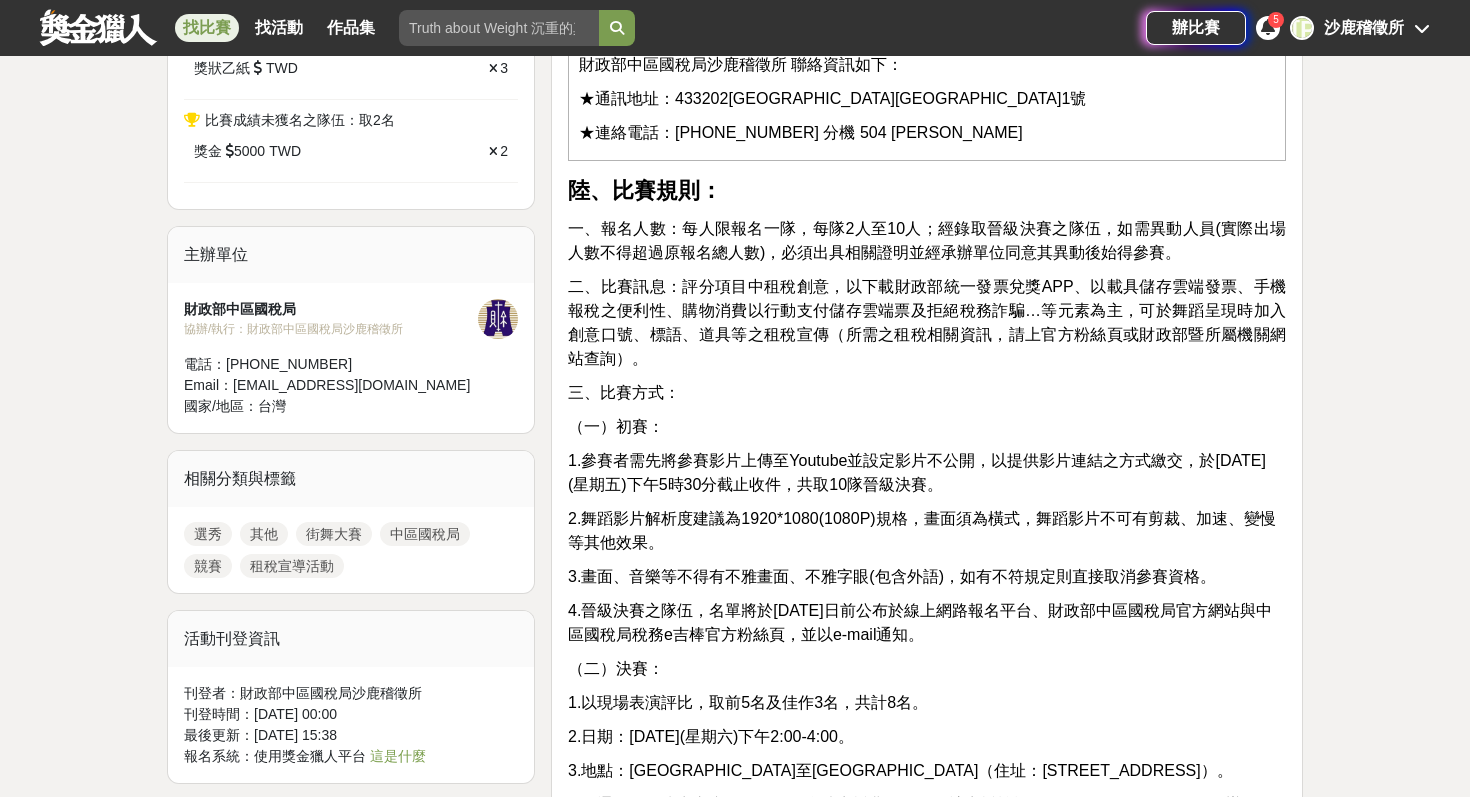 click on "二、比賽訊息：評分項目中租稅創意，以下載財政部統一發票兌獎APP、以載具儲存雲端發票、手機報稅之便利性、購物消費以行動支付儲存雲端票及拒絕稅務詐騙…等元素為主，可於舞蹈呈現時加入創意口號、標語、道具等之租稅宣傳（所需之租稅相關資訊，請上官方粉絲頁或財政部暨所屬機關網站查詢）。" at bounding box center (927, 322) 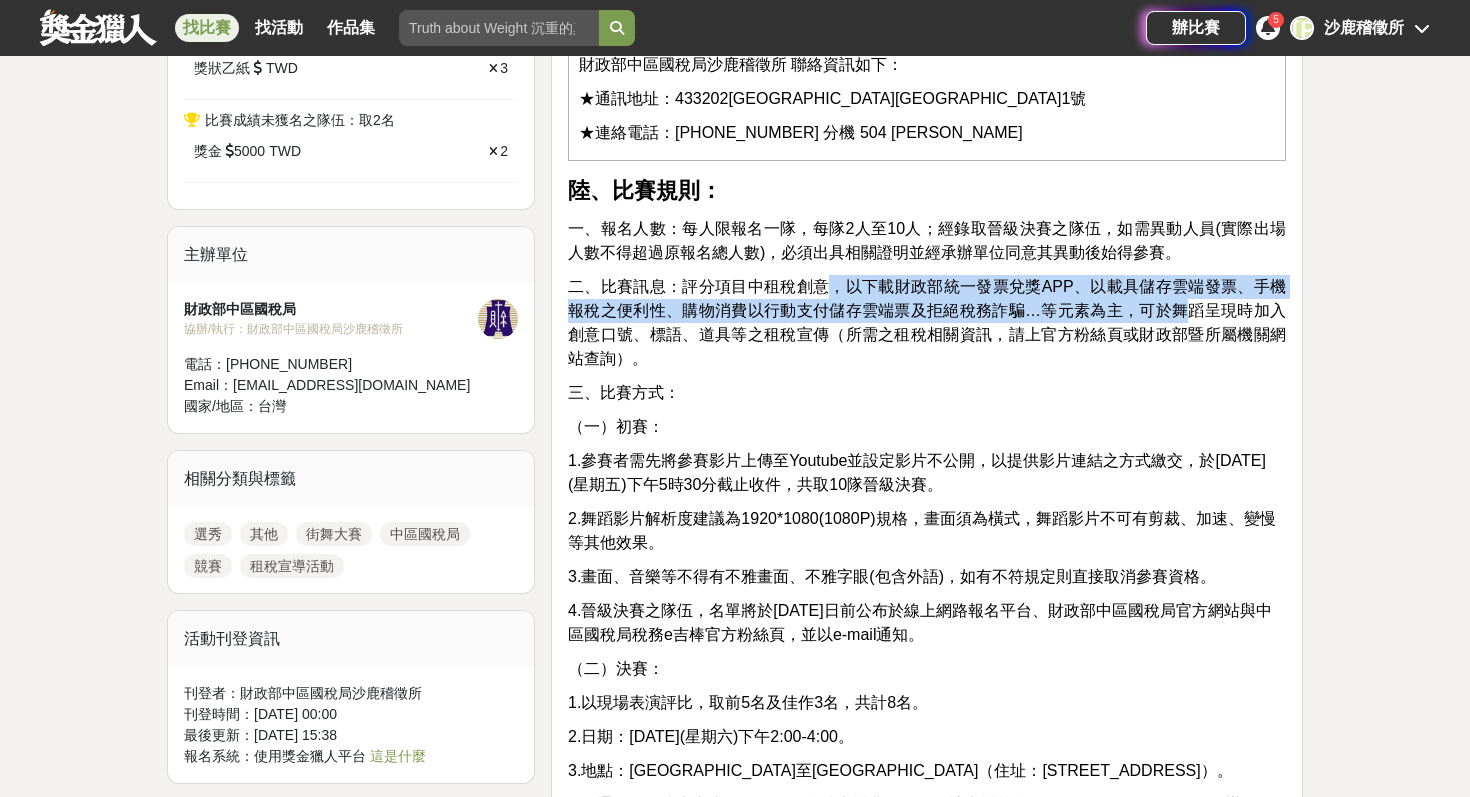 drag, startPoint x: 776, startPoint y: 286, endPoint x: 1126, endPoint y: 311, distance: 350.89172 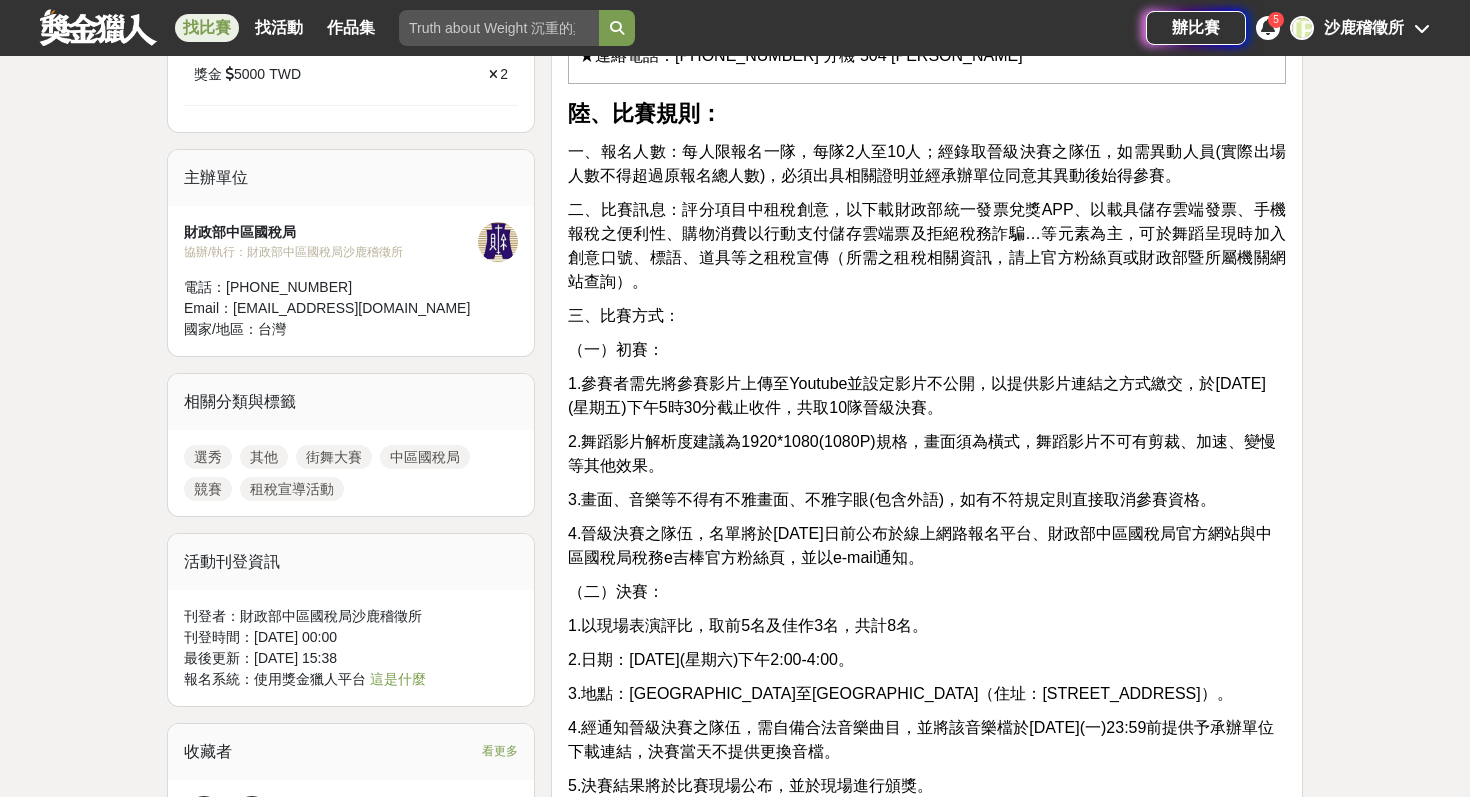scroll, scrollTop: 1347, scrollLeft: 0, axis: vertical 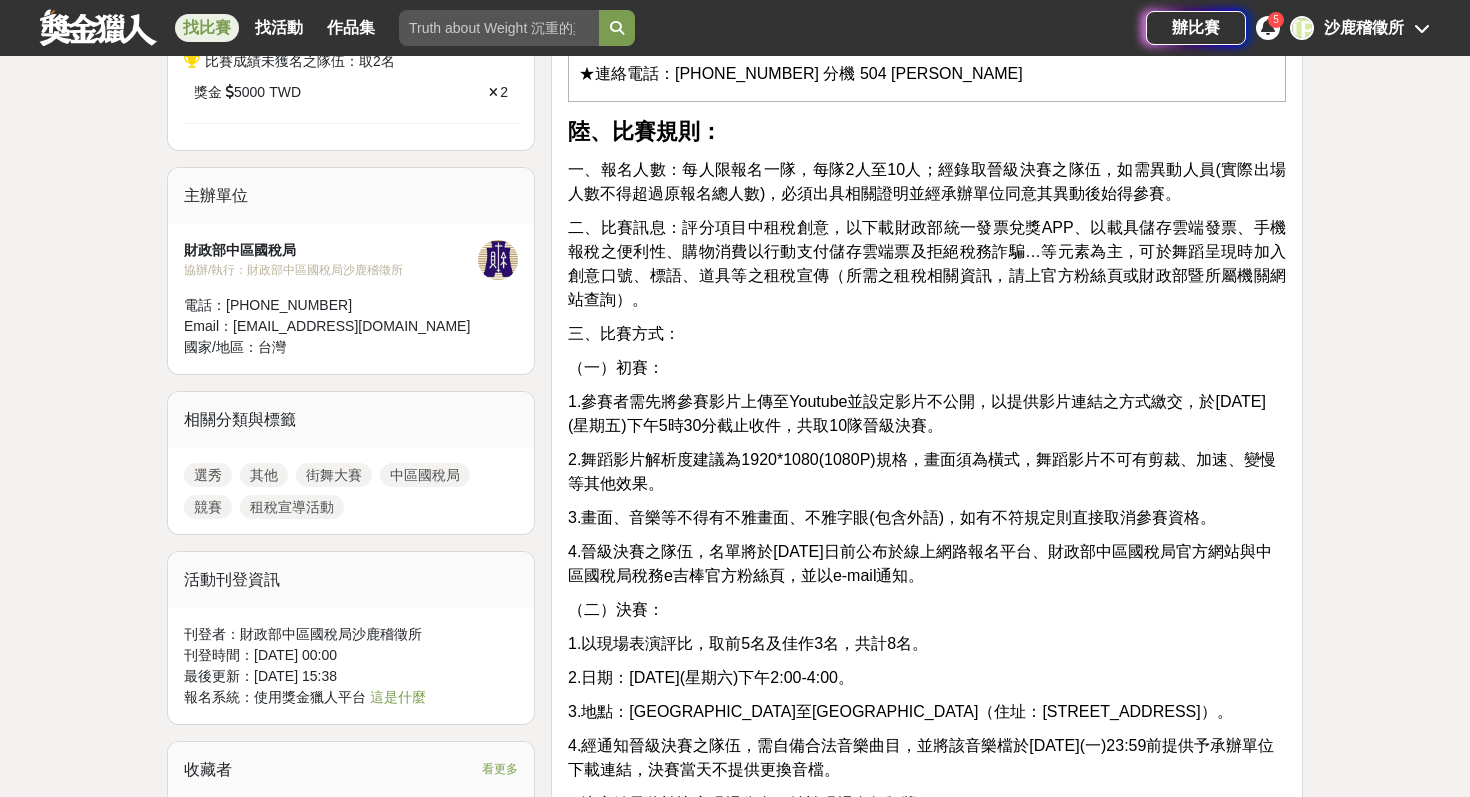 drag, startPoint x: 910, startPoint y: 277, endPoint x: 615, endPoint y: 303, distance: 296.14355 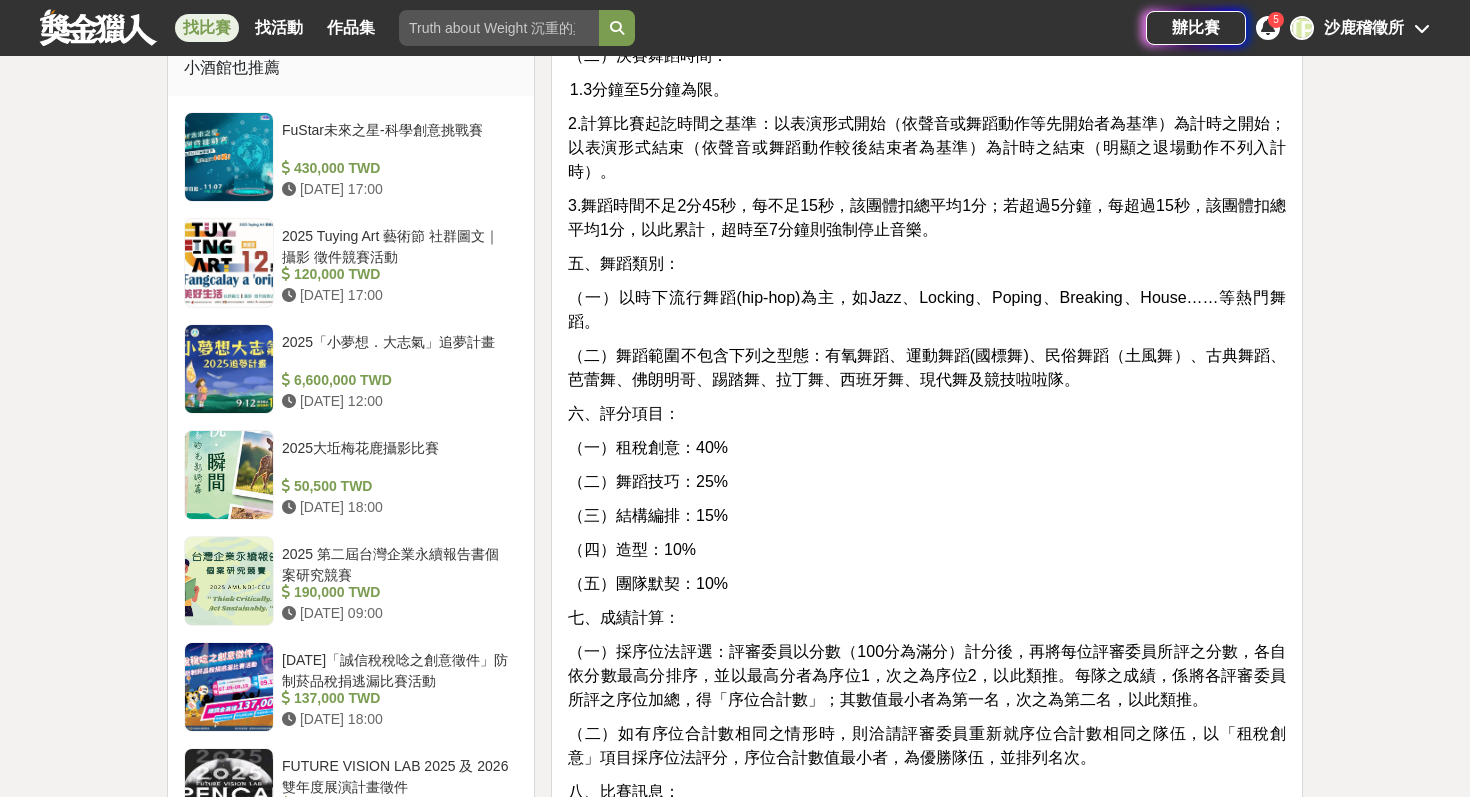 scroll, scrollTop: 2202, scrollLeft: 0, axis: vertical 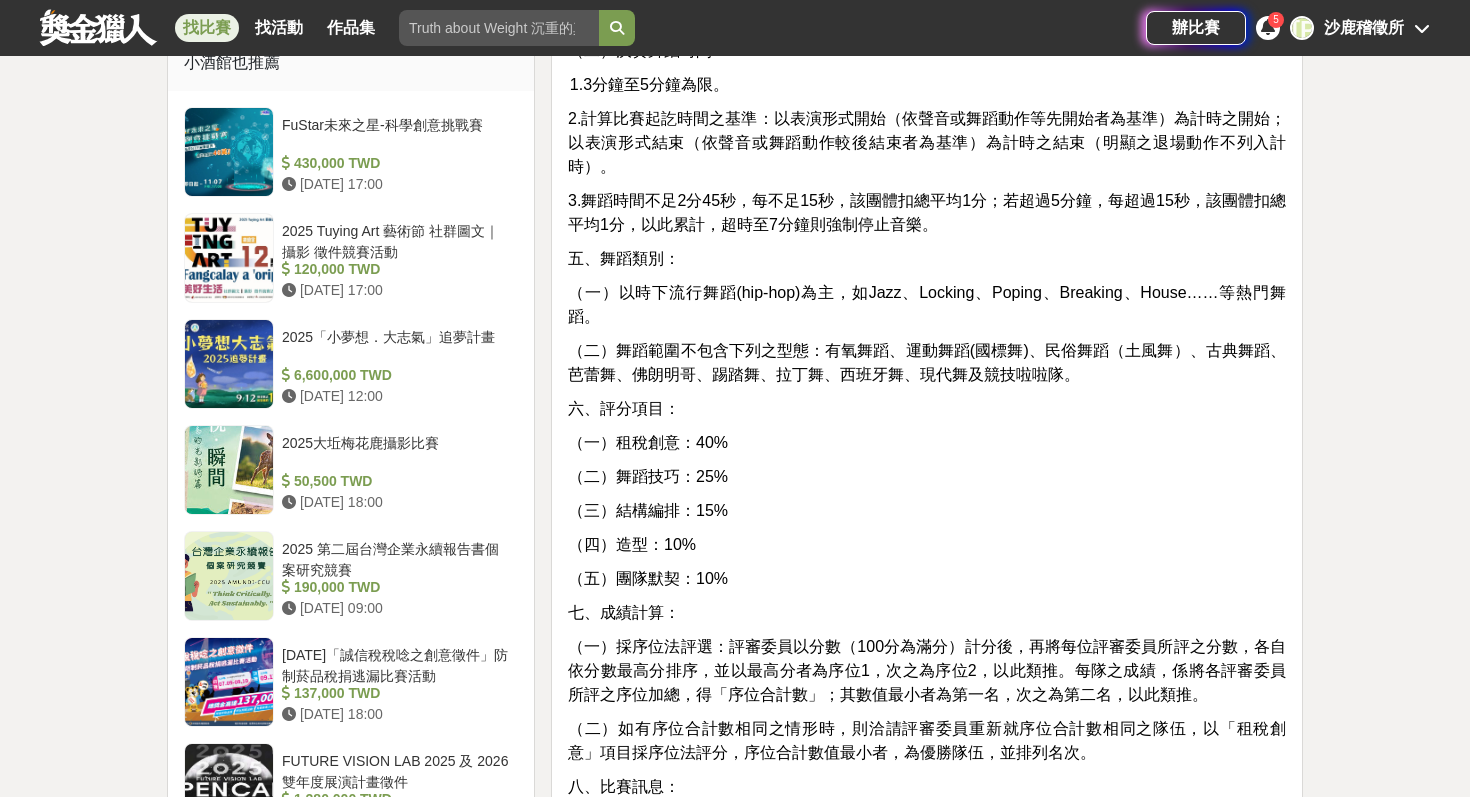 drag, startPoint x: 635, startPoint y: 289, endPoint x: 1092, endPoint y: 307, distance: 457.35434 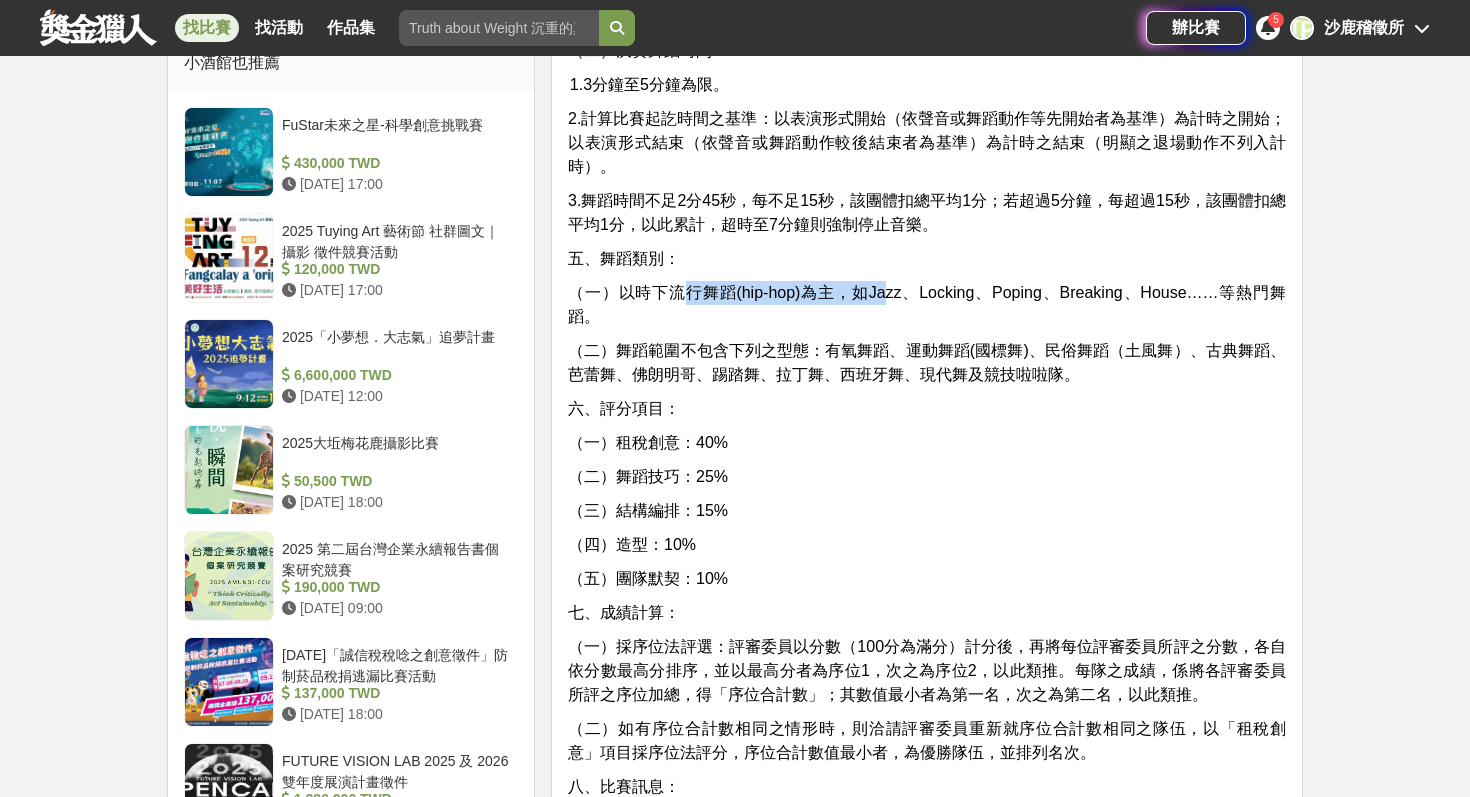 drag, startPoint x: 638, startPoint y: 296, endPoint x: 843, endPoint y: 286, distance: 205.24376 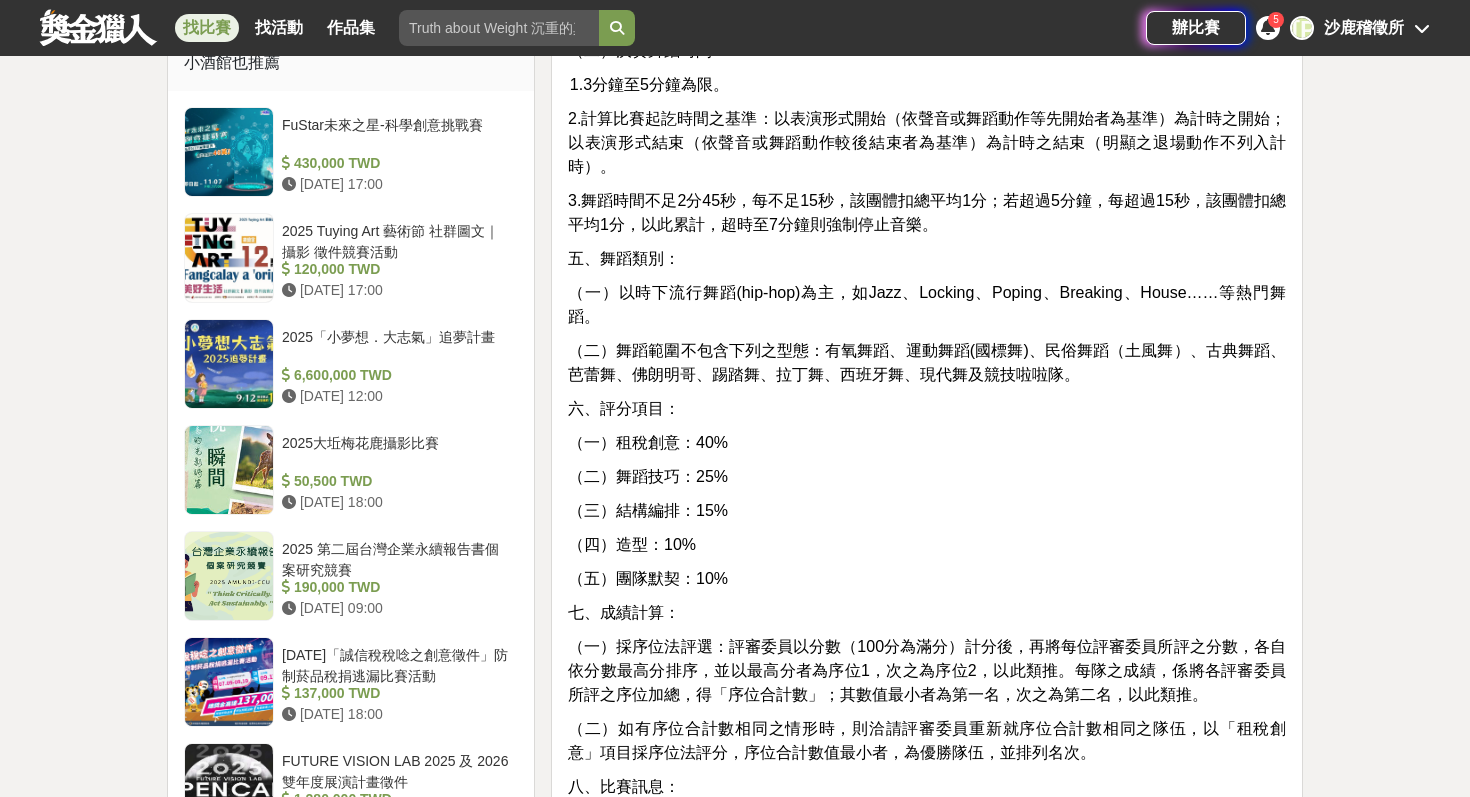 drag, startPoint x: 1128, startPoint y: 370, endPoint x: 563, endPoint y: 266, distance: 574.49194 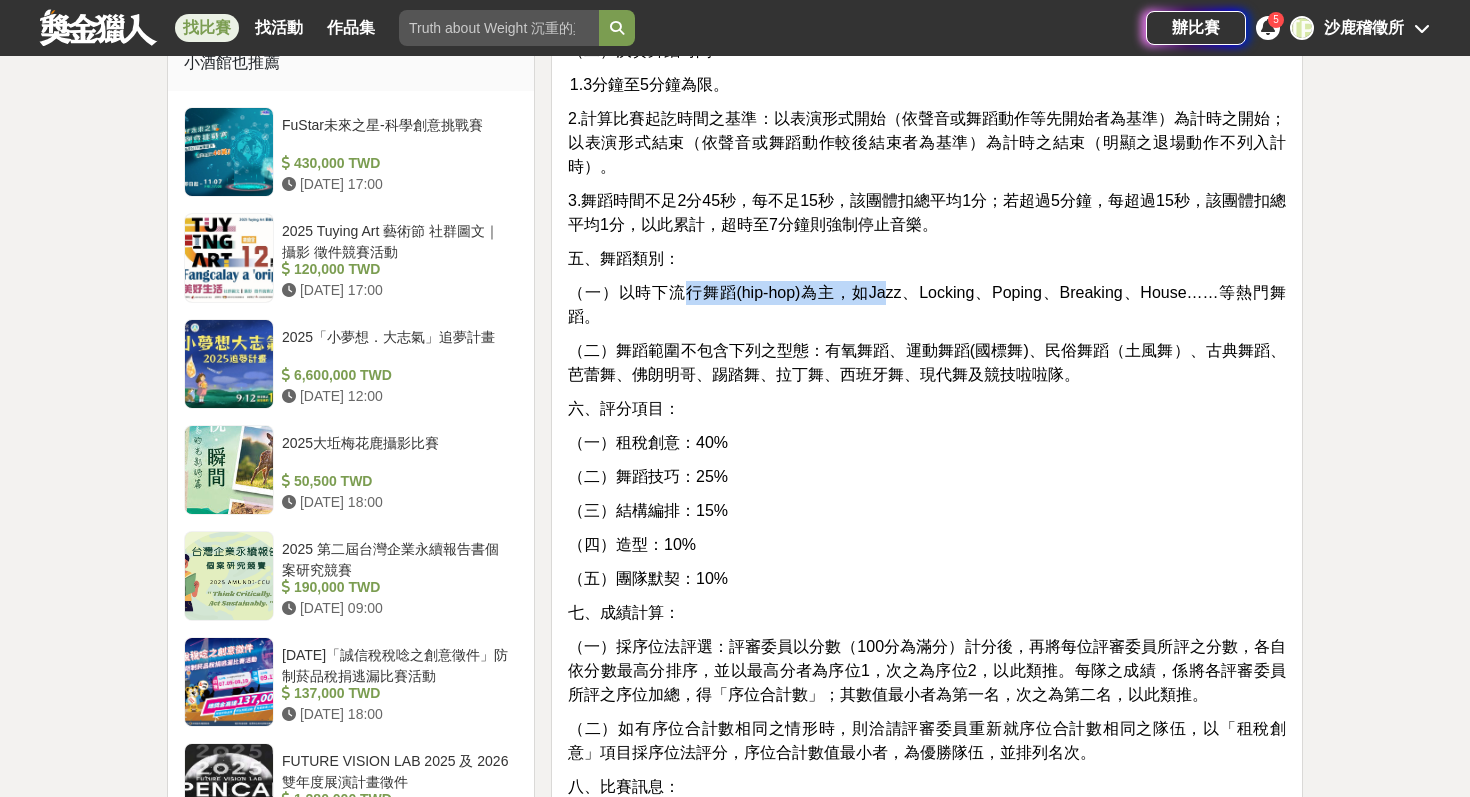 drag, startPoint x: 633, startPoint y: 298, endPoint x: 845, endPoint y: 292, distance: 212.08488 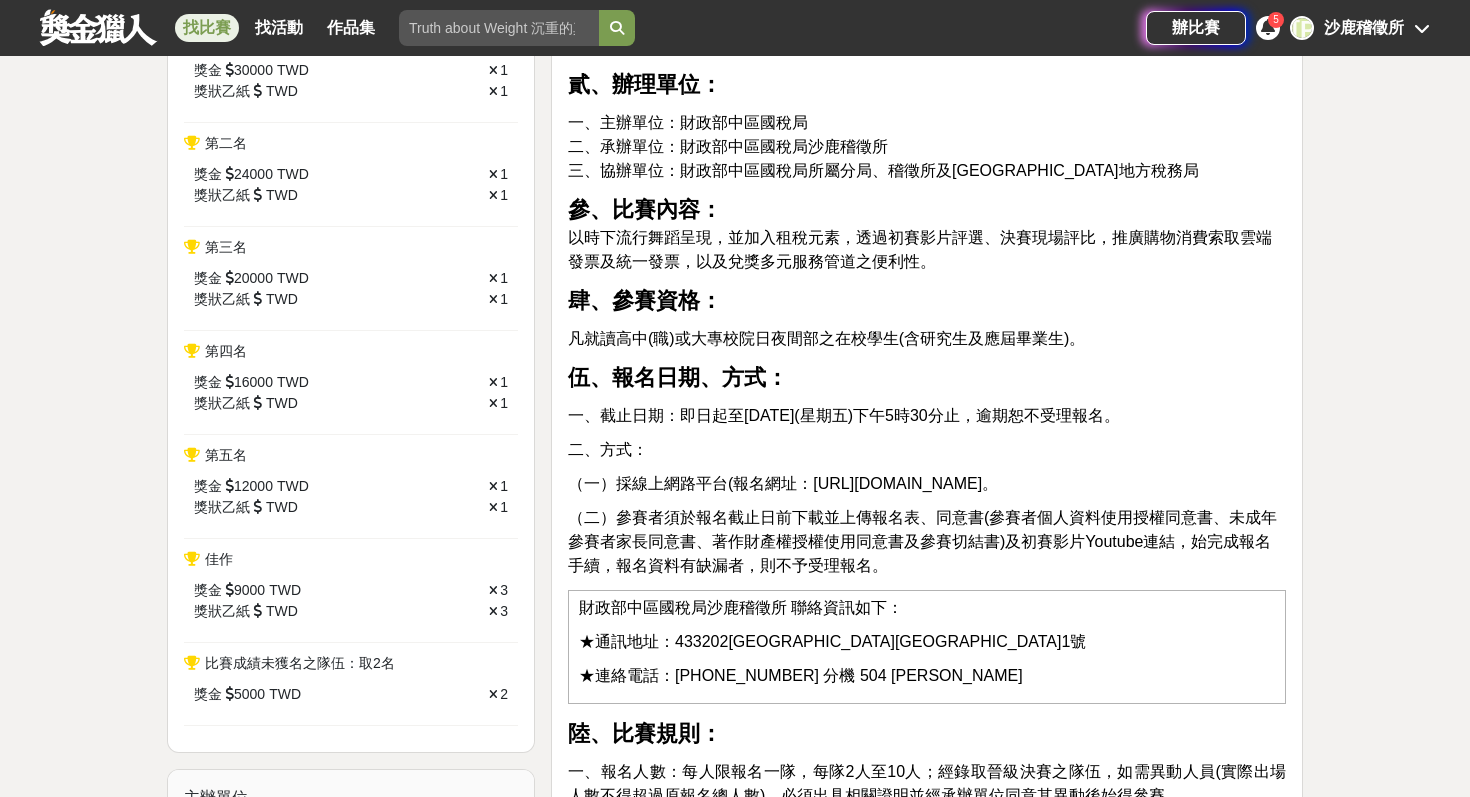 scroll, scrollTop: 722, scrollLeft: 0, axis: vertical 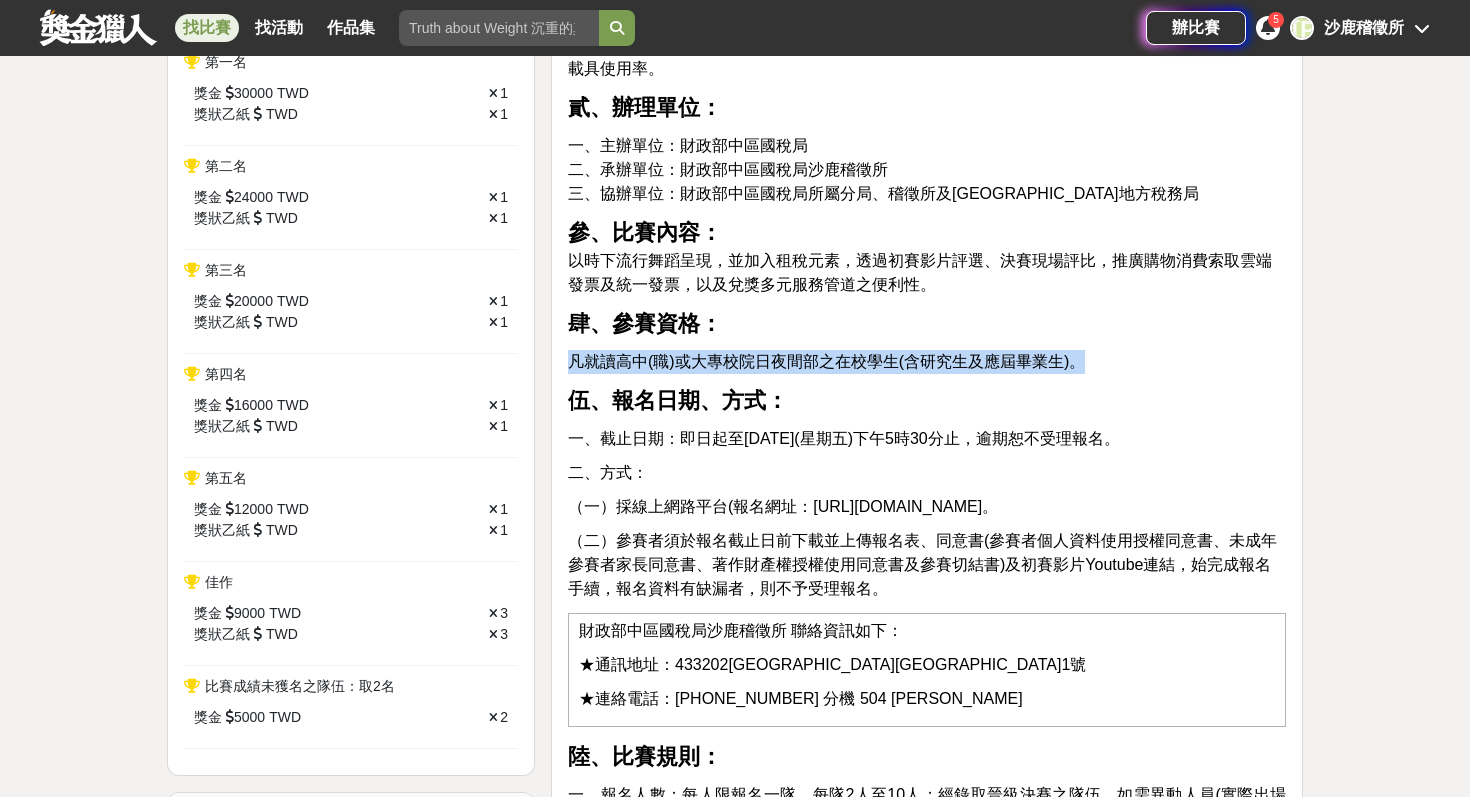 drag, startPoint x: 564, startPoint y: 357, endPoint x: 1103, endPoint y: 352, distance: 539.0232 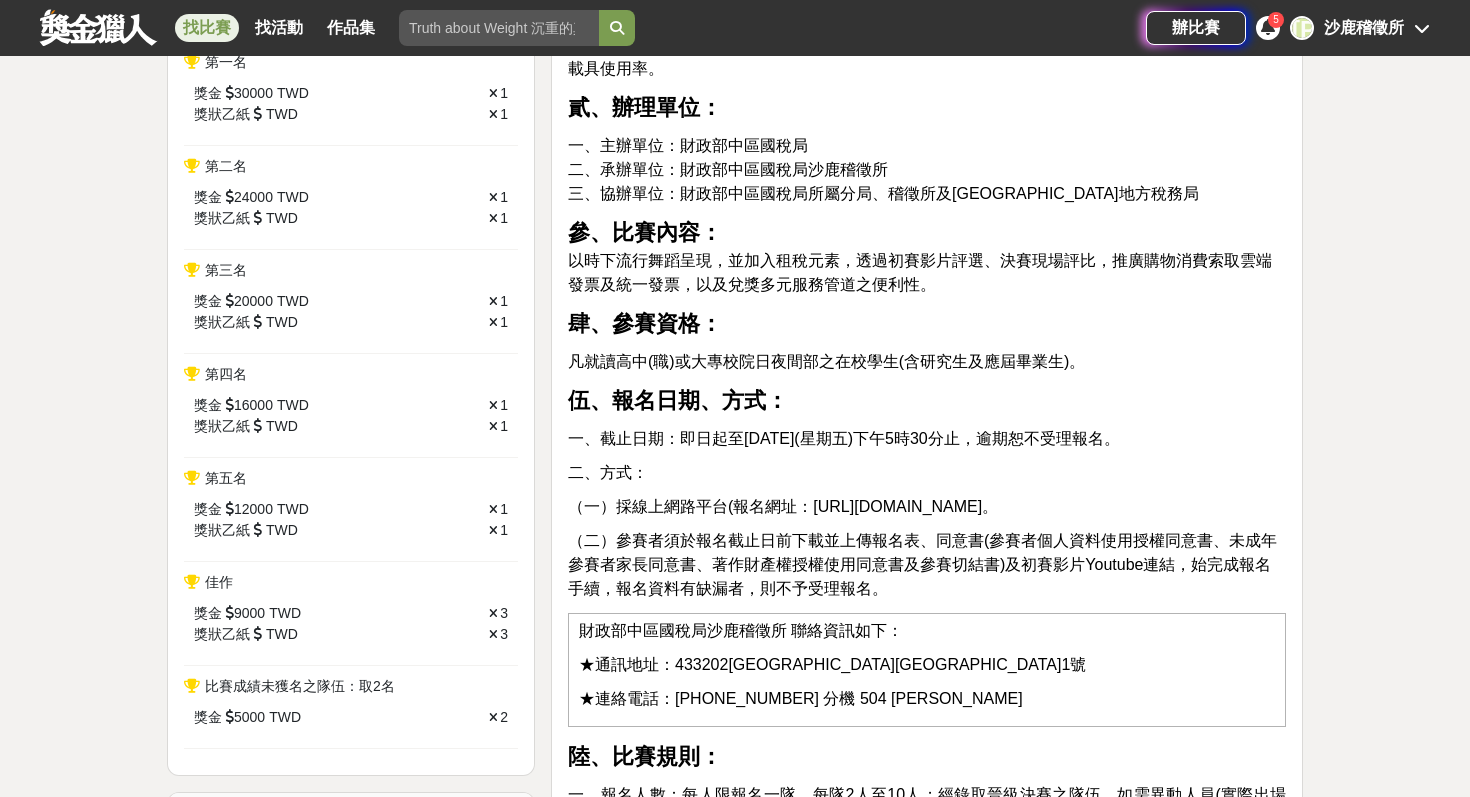 click on "壹、活動目的： 透過舞蹈競賽的形式，推廣雲端發票觀念，使學生了解購物消費以載具儲存雲端發票之便利性及提升載具使用率。 貳、辦理單位： 一、主辦單位：財政部中區國稅局 二、承辦單位：財政部中區國稅局沙鹿稽徵所 三、協辦單位：財政部中區國稅局所屬分局、稽徵所及臺中市地方稅務局 參、比賽內容： 以時下流行舞蹈呈現，並加入租稅元素，透過初賽影片評選、決賽現場評比，推廣購物消費索取雲端發票及統一發票，以及兌獎多元服務管道之便利性。 肆、參賽資格： 凡就讀高中(職)或大專校院日夜間部之在校學生(含研究生及應屆畢業生)。 伍、報名日期、方式： 一、截止日期：即日起至114年8月15日(星期五)下午5時30分止，逾期恕不受理報名。 二、方式：     （一）採線上網路平台(報名網址：https://contest.bhuntr.com/tw/tdjumr3ezuyhrv8rxn/)報名。      9 月" at bounding box center [927, 2702] 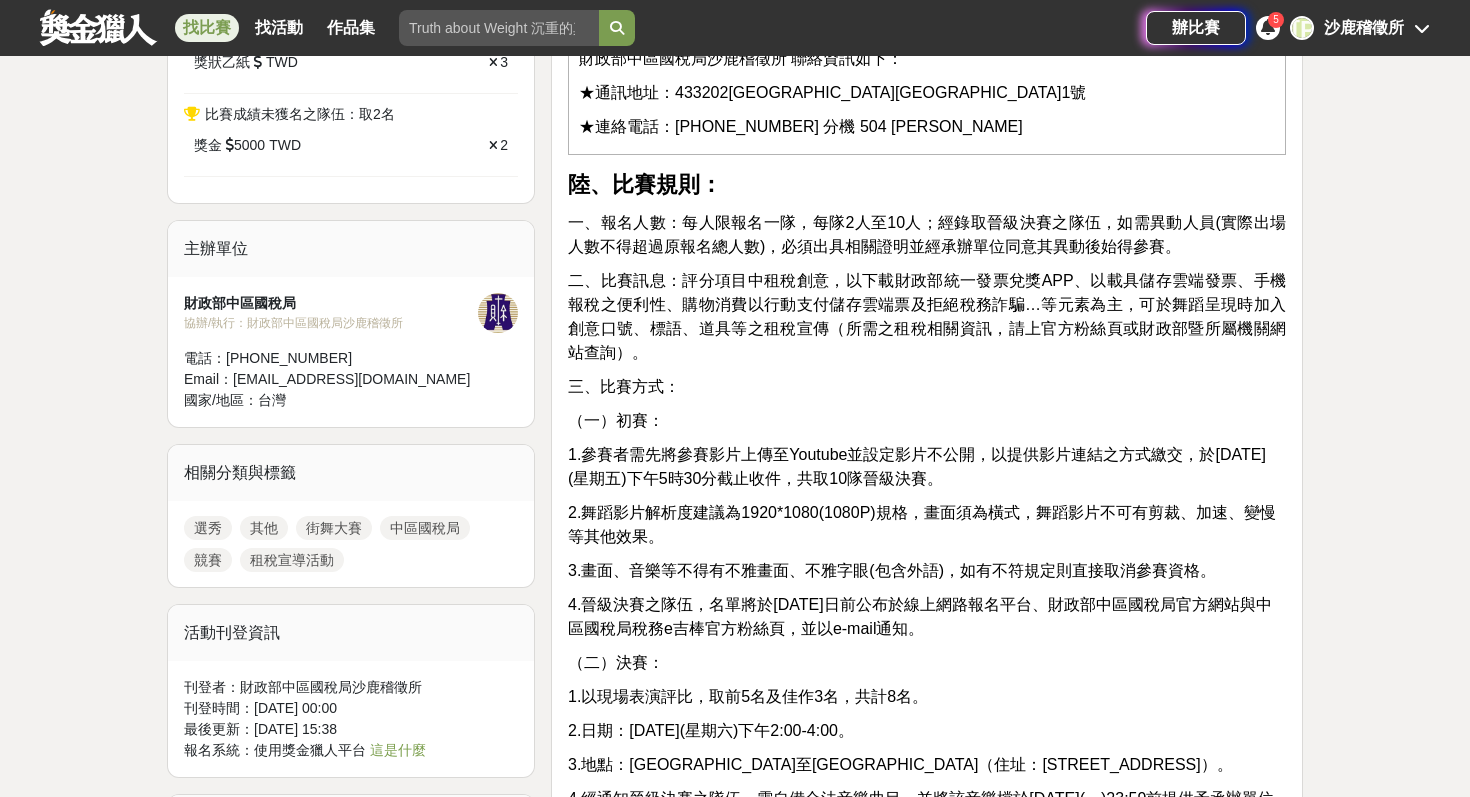 scroll, scrollTop: 1312, scrollLeft: 0, axis: vertical 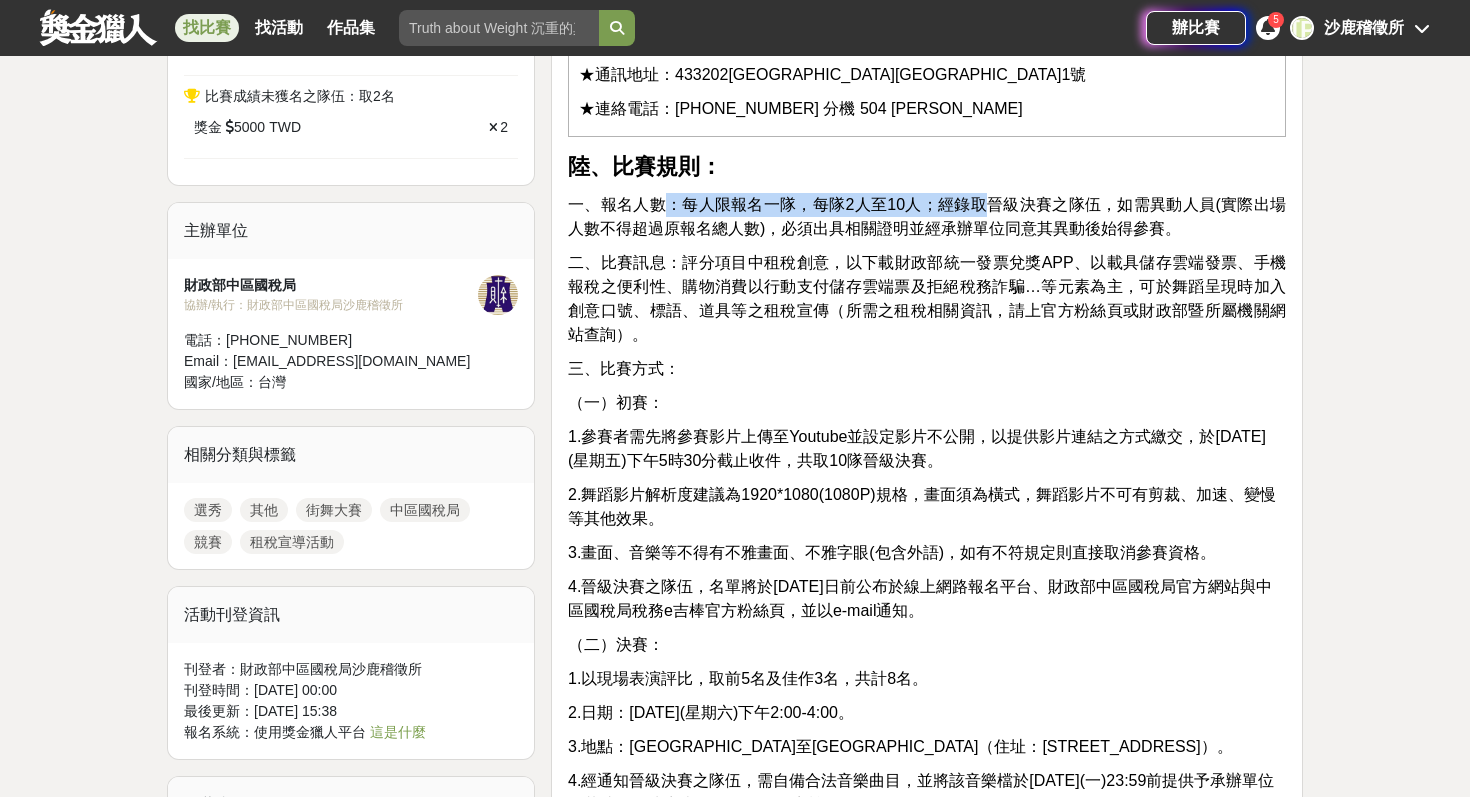 drag, startPoint x: 619, startPoint y: 207, endPoint x: 937, endPoint y: 198, distance: 318.12732 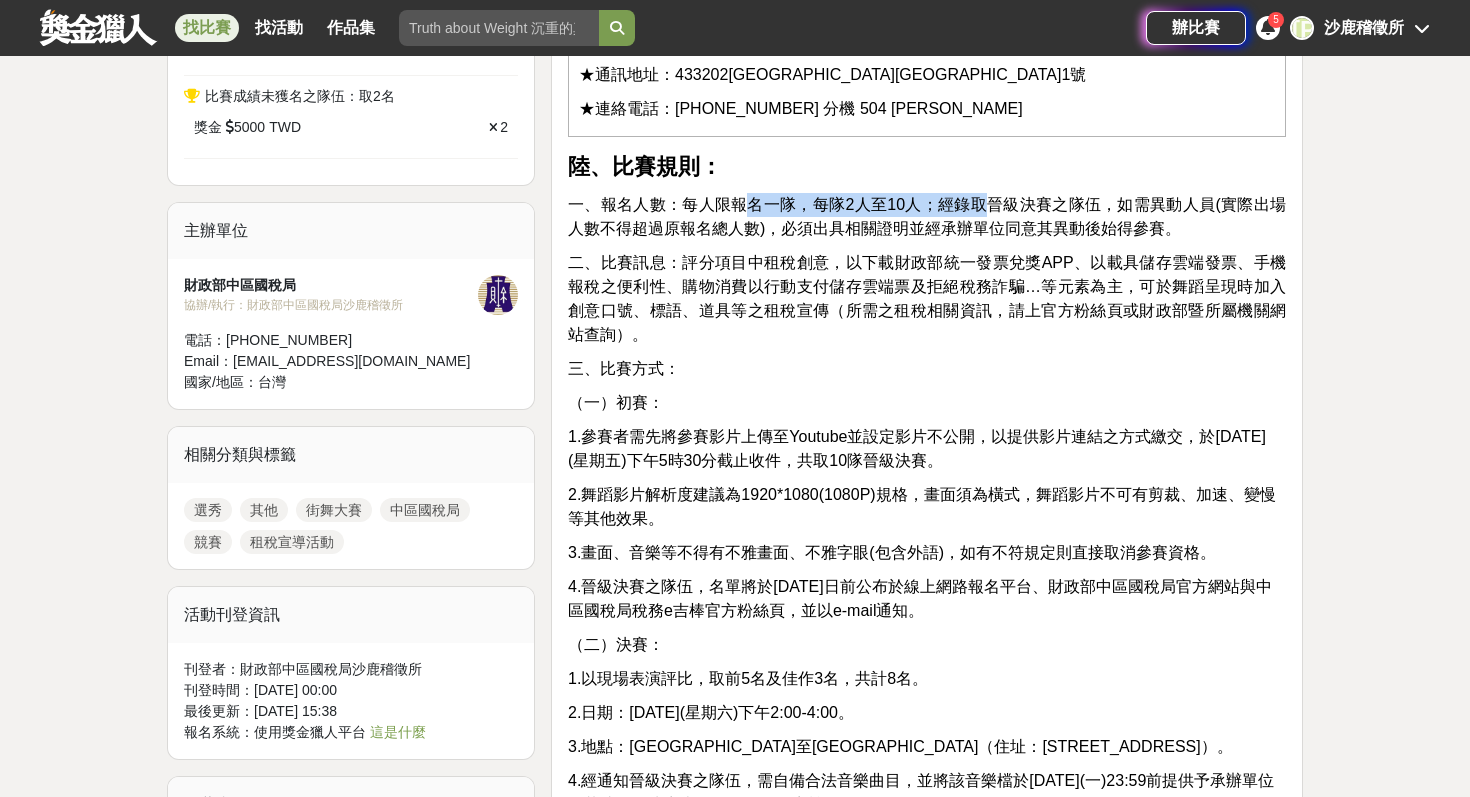 drag, startPoint x: 696, startPoint y: 203, endPoint x: 932, endPoint y: 204, distance: 236.00212 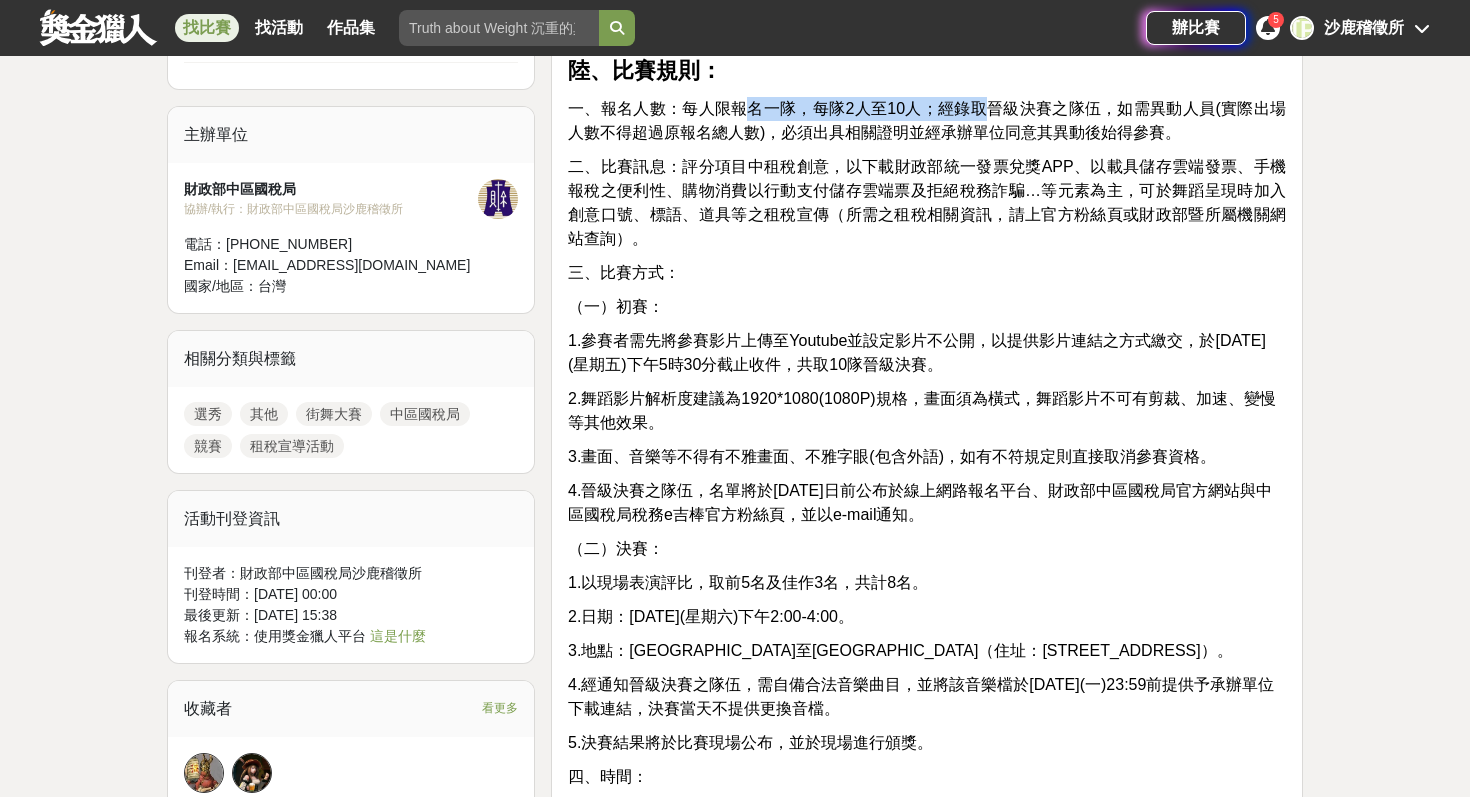 scroll, scrollTop: 1420, scrollLeft: 0, axis: vertical 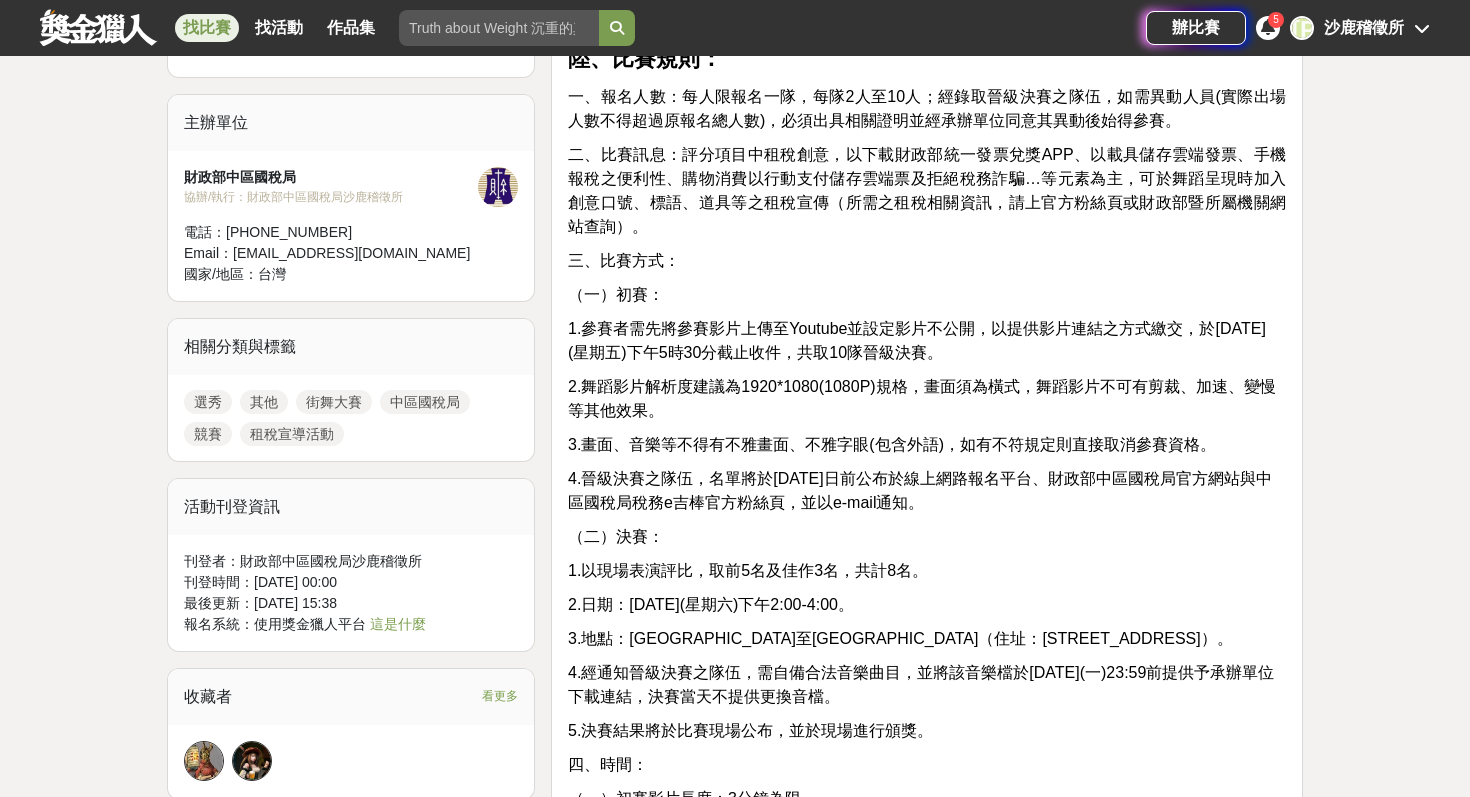 click on "1.參賽者需先將參賽影片上傳至Youtube並設定影片不公開，以提供影片連結之方式繳交，於114年8月15日(星期五)下午5時30分截止收件，共取10隊晉級決賽。" at bounding box center (917, 340) 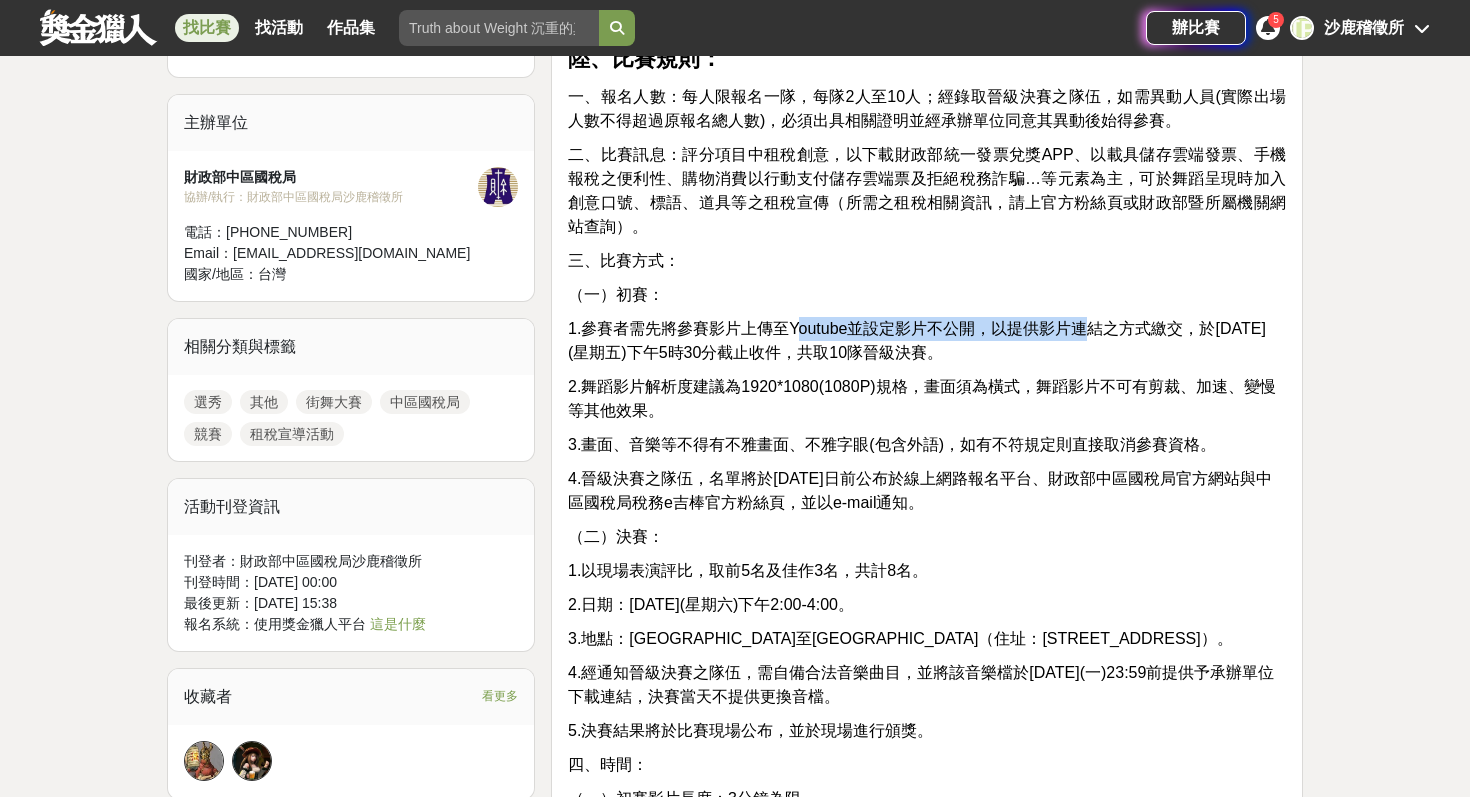 drag, startPoint x: 710, startPoint y: 331, endPoint x: 1008, endPoint y: 323, distance: 298.10736 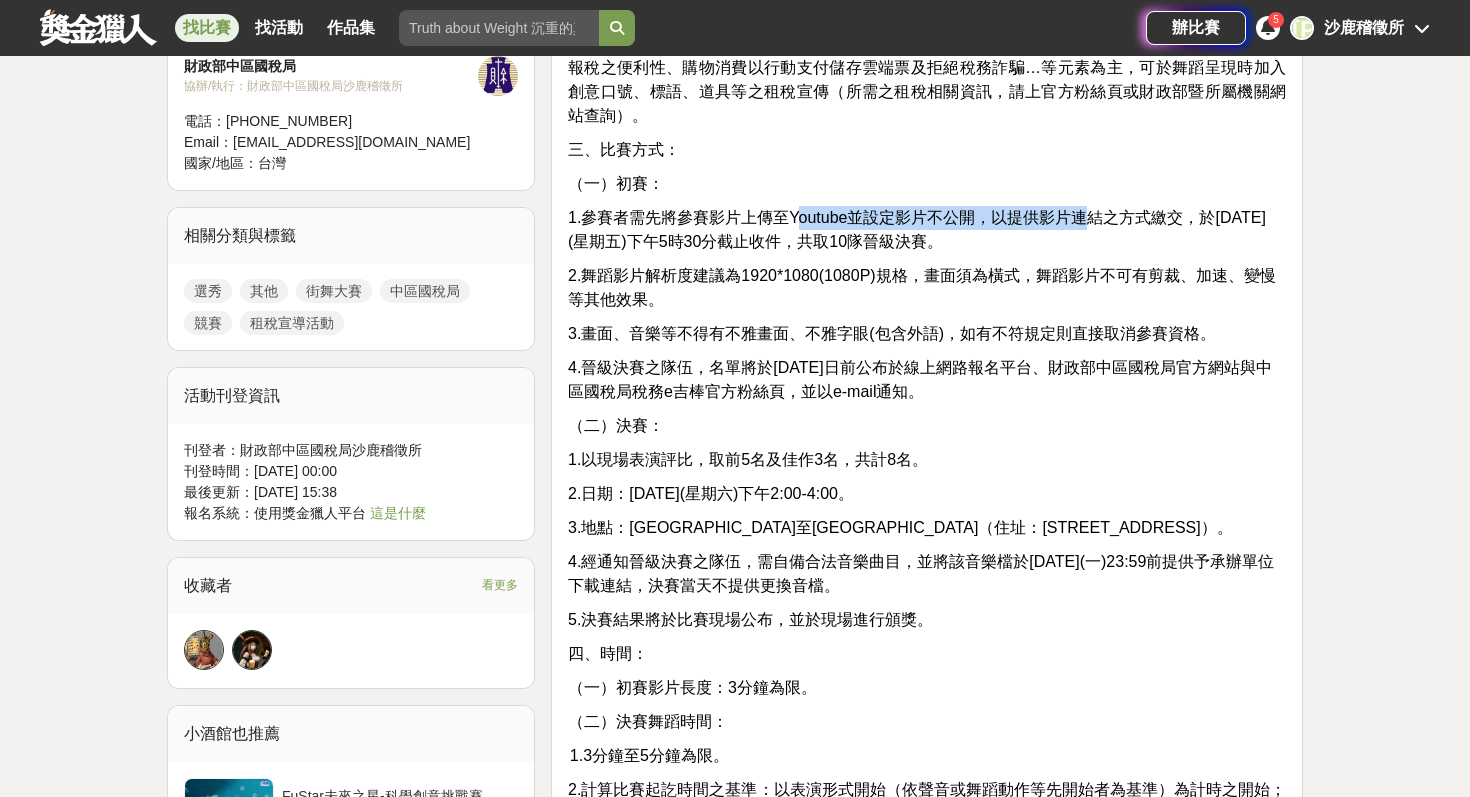 scroll, scrollTop: 1535, scrollLeft: 0, axis: vertical 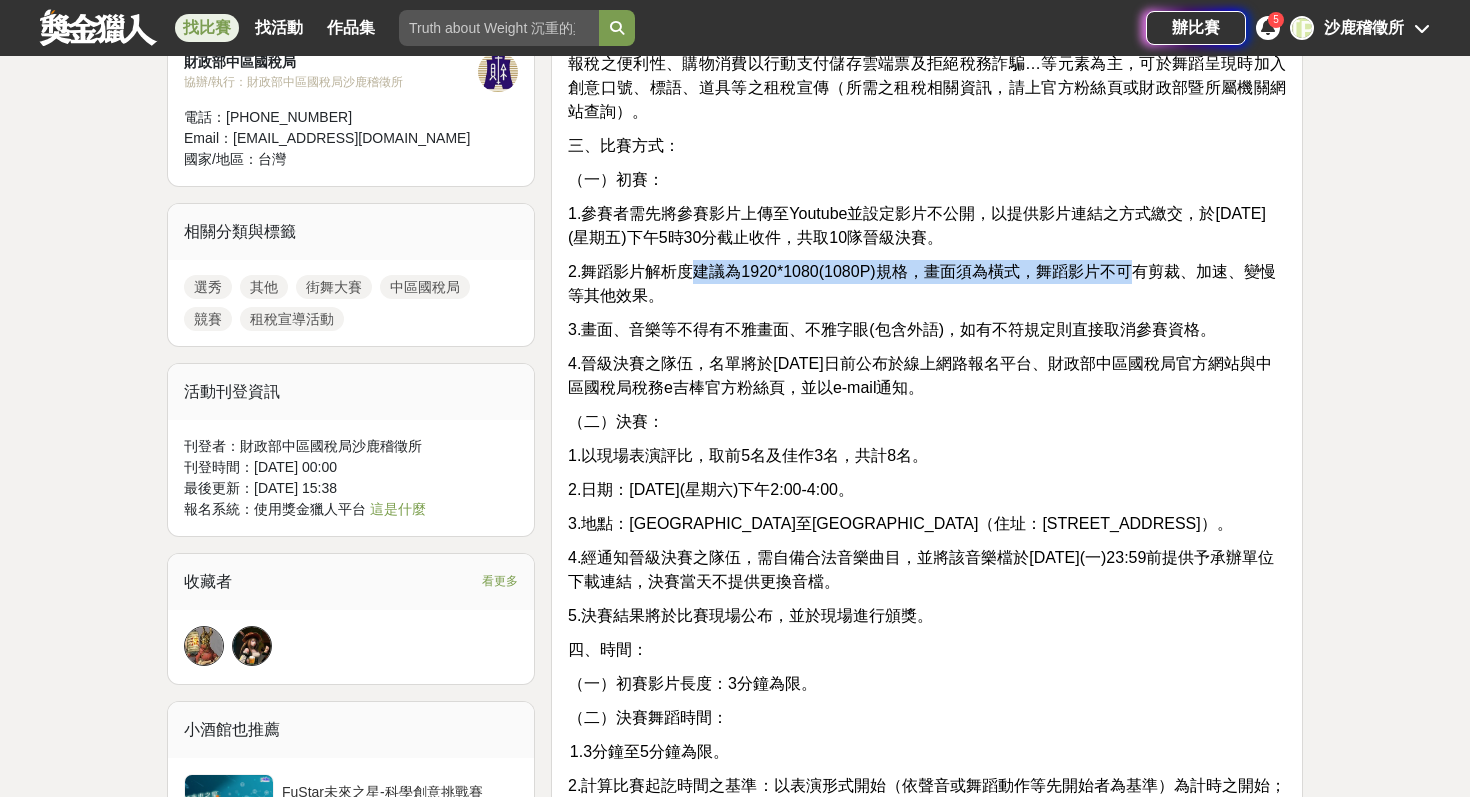 drag, startPoint x: 609, startPoint y: 273, endPoint x: 1038, endPoint y: 270, distance: 429.0105 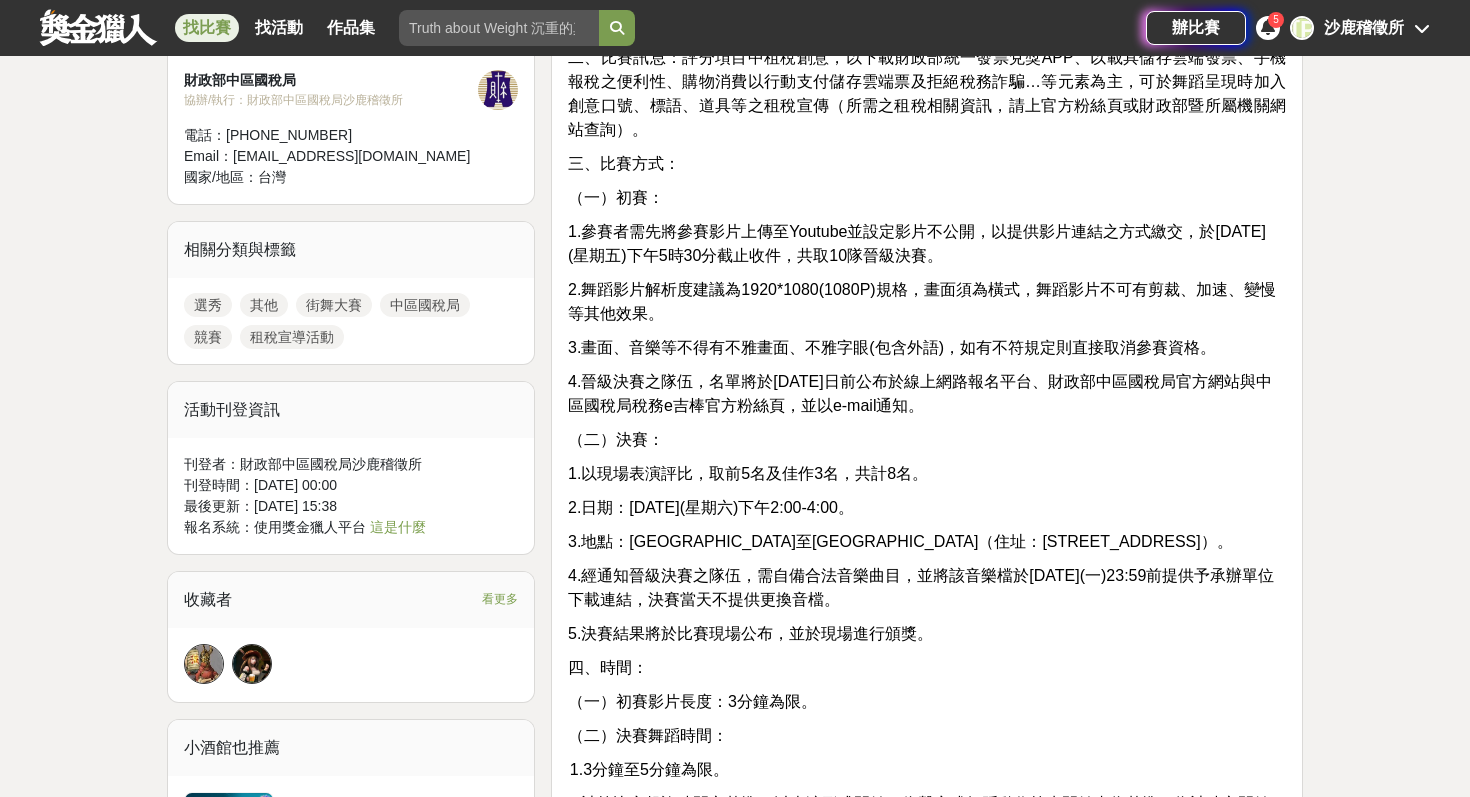 scroll, scrollTop: 1516, scrollLeft: 0, axis: vertical 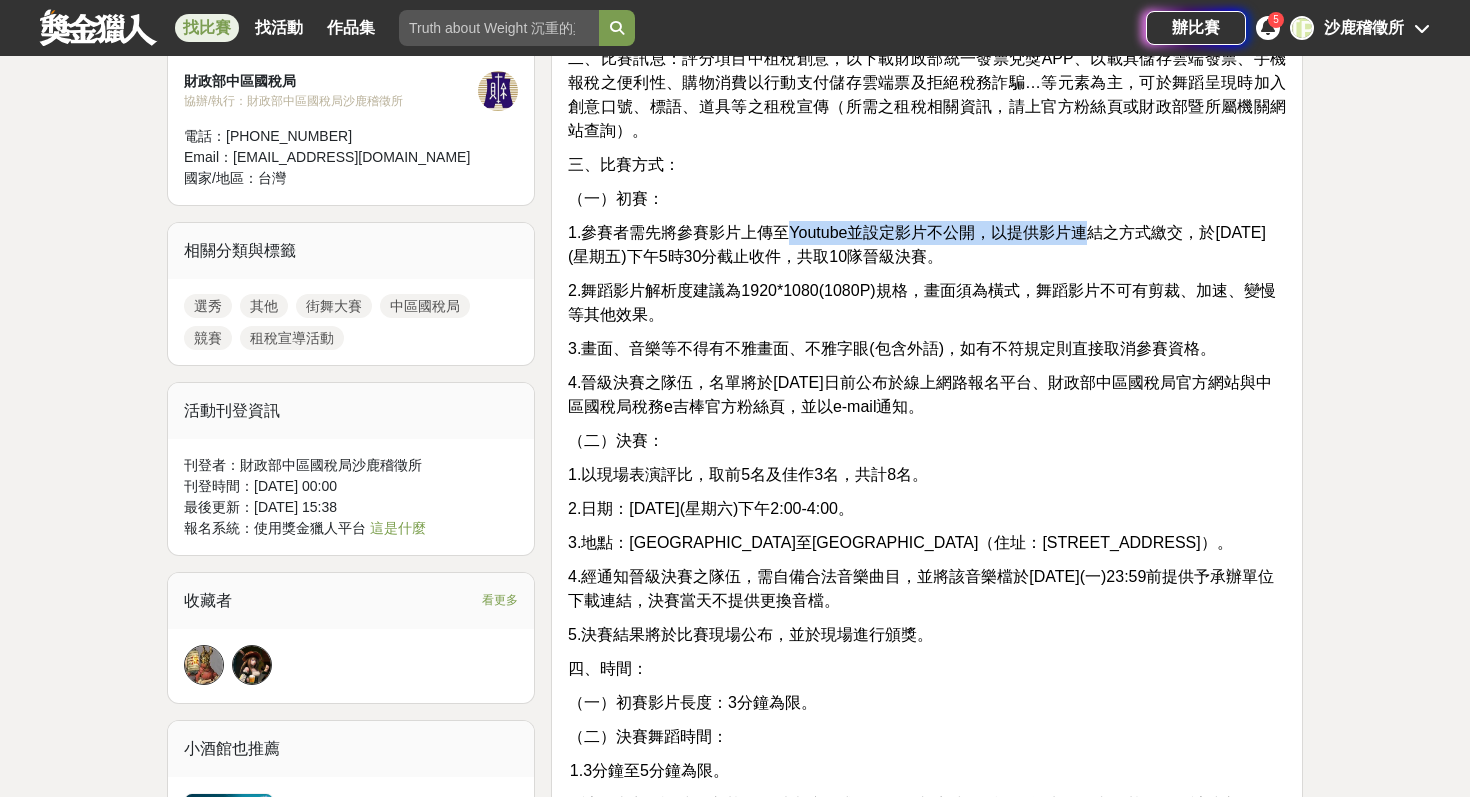 drag, startPoint x: 704, startPoint y: 232, endPoint x: 1004, endPoint y: 232, distance: 300 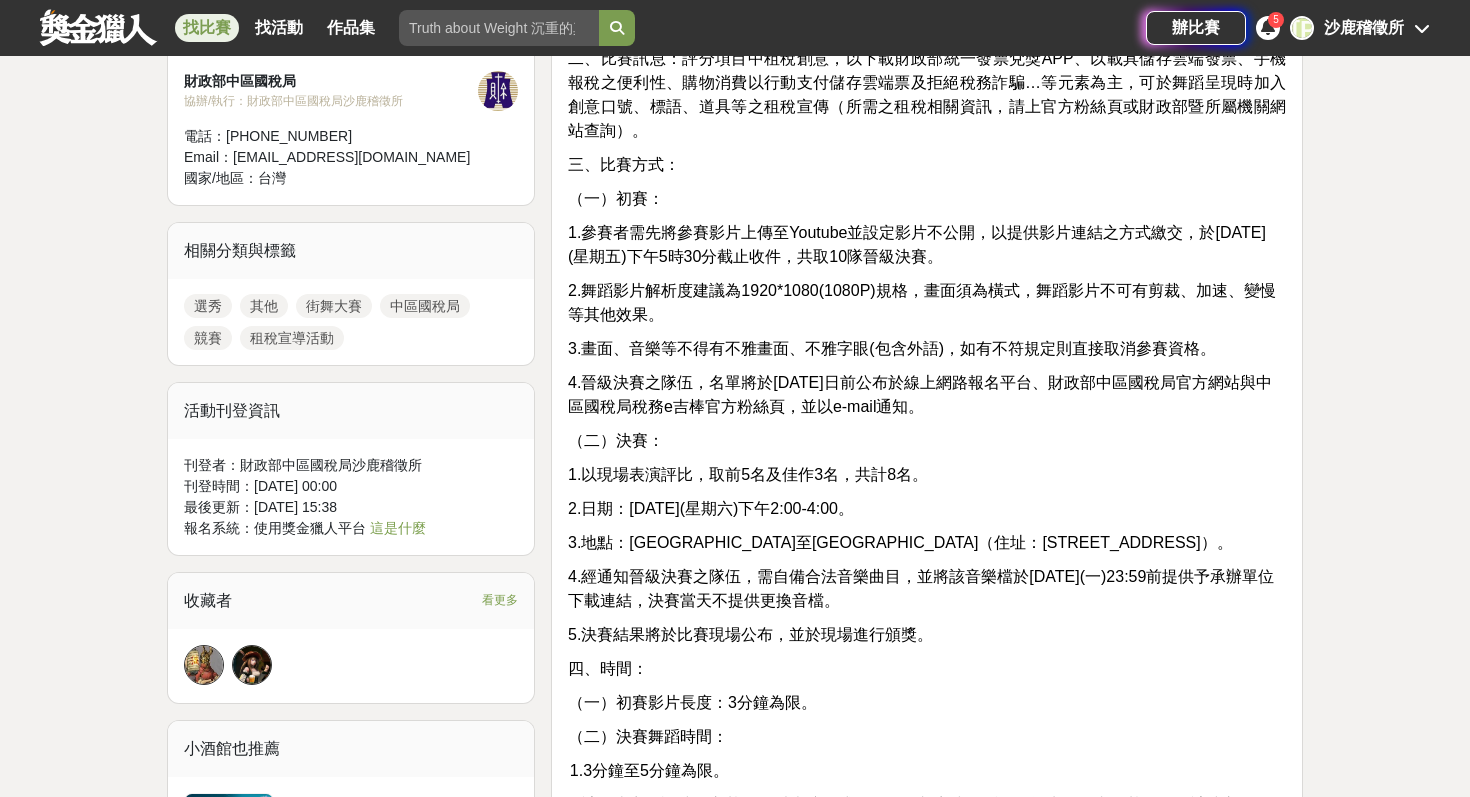 click on "1.參賽者需先將參賽影片上傳至Youtube並設定影片不公開，以提供影片連結之方式繳交，於114年8月15日(星期五)下午5時30分截止收件，共取10隊晉級決賽。" at bounding box center [917, 244] 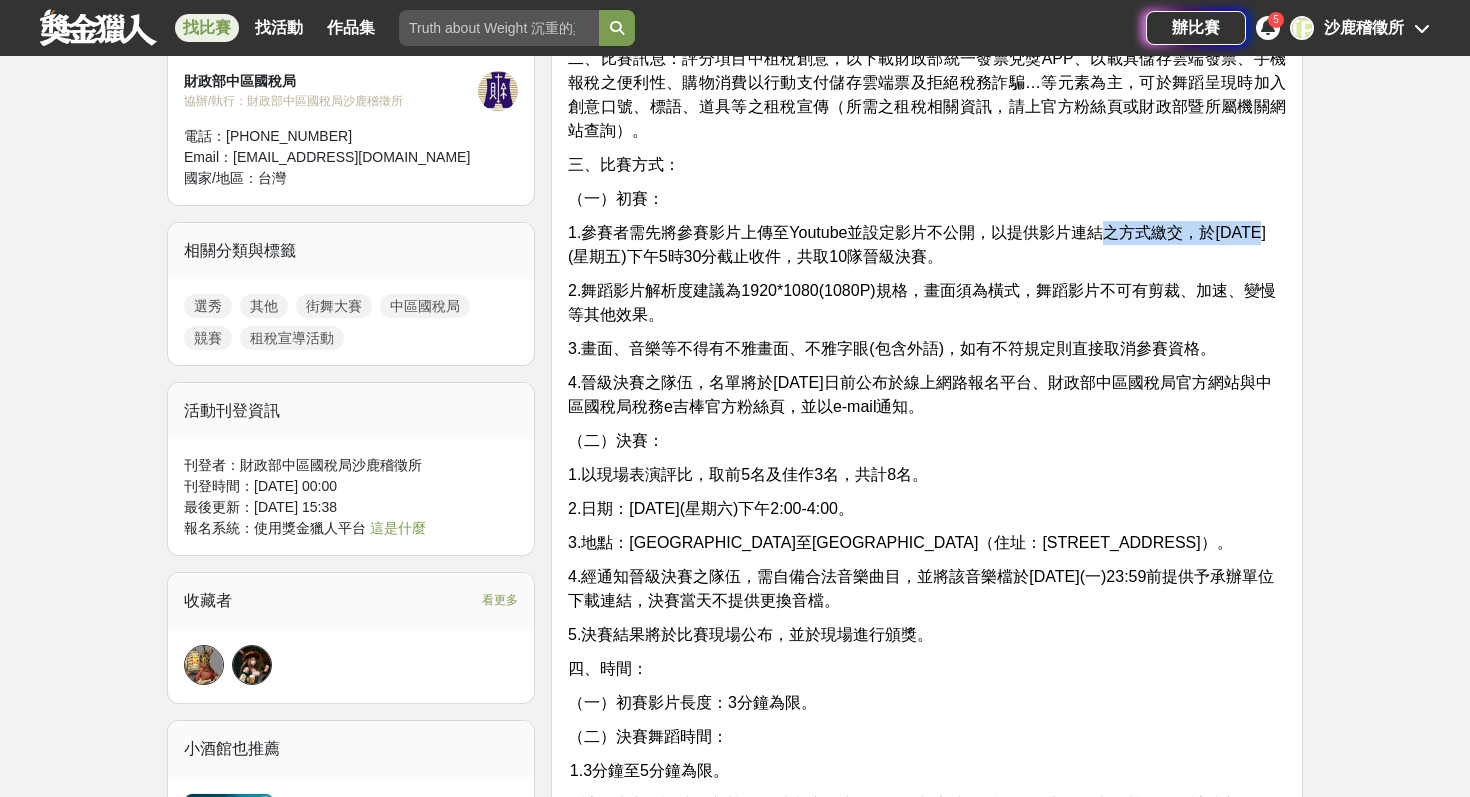 drag, startPoint x: 1018, startPoint y: 234, endPoint x: 1207, endPoint y: 230, distance: 189.04233 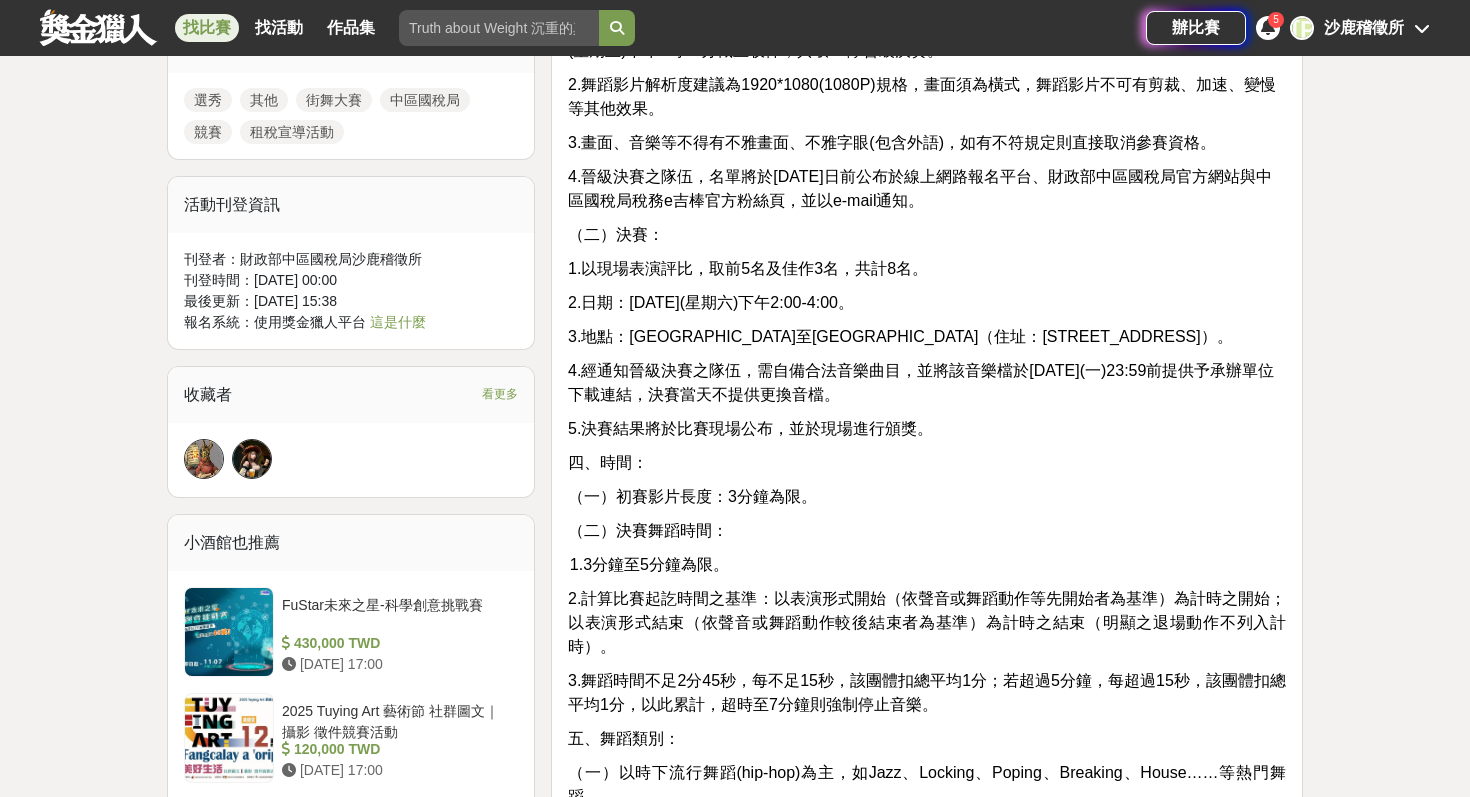 scroll, scrollTop: 1739, scrollLeft: 0, axis: vertical 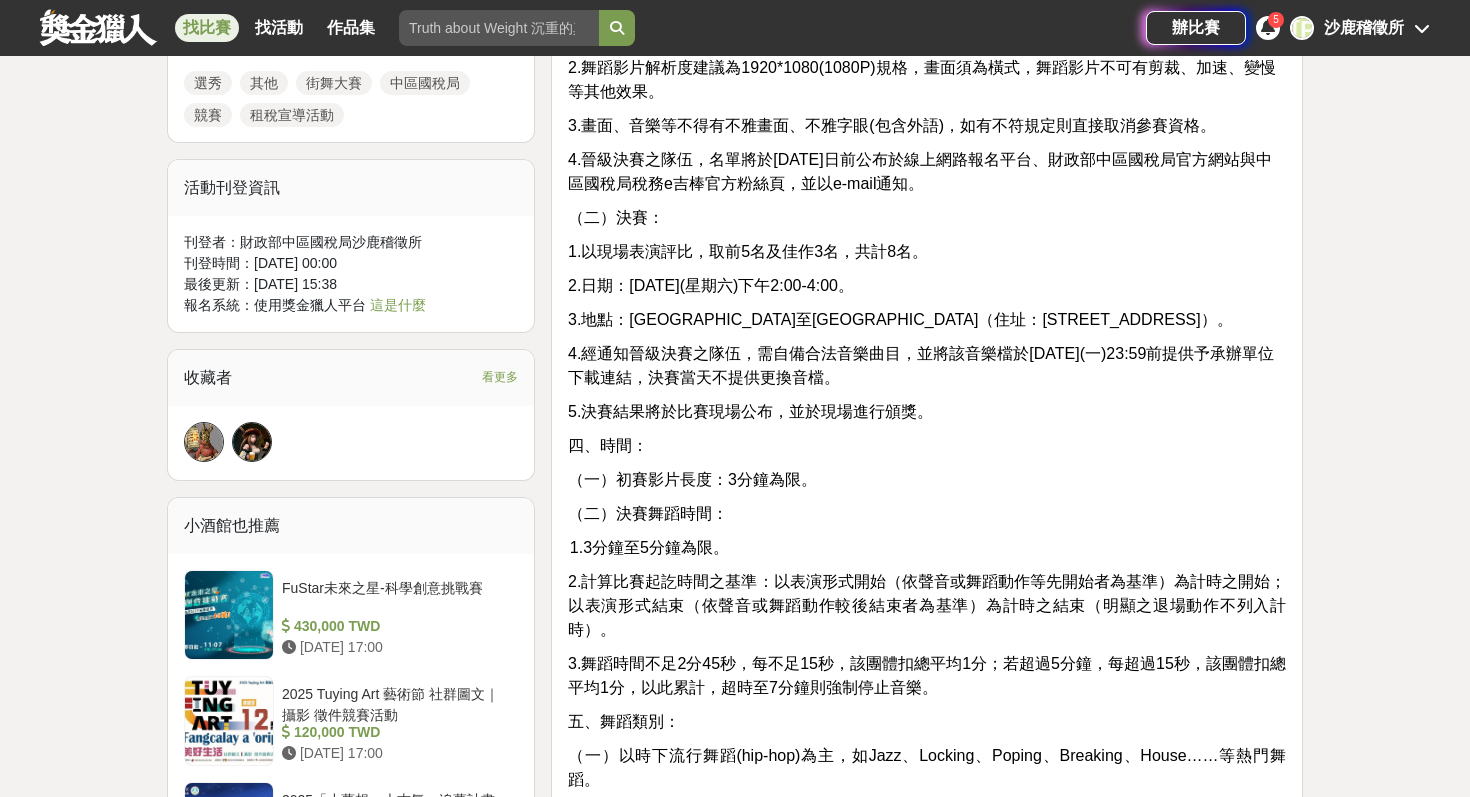 drag, startPoint x: 633, startPoint y: 478, endPoint x: 819, endPoint y: 483, distance: 186.0672 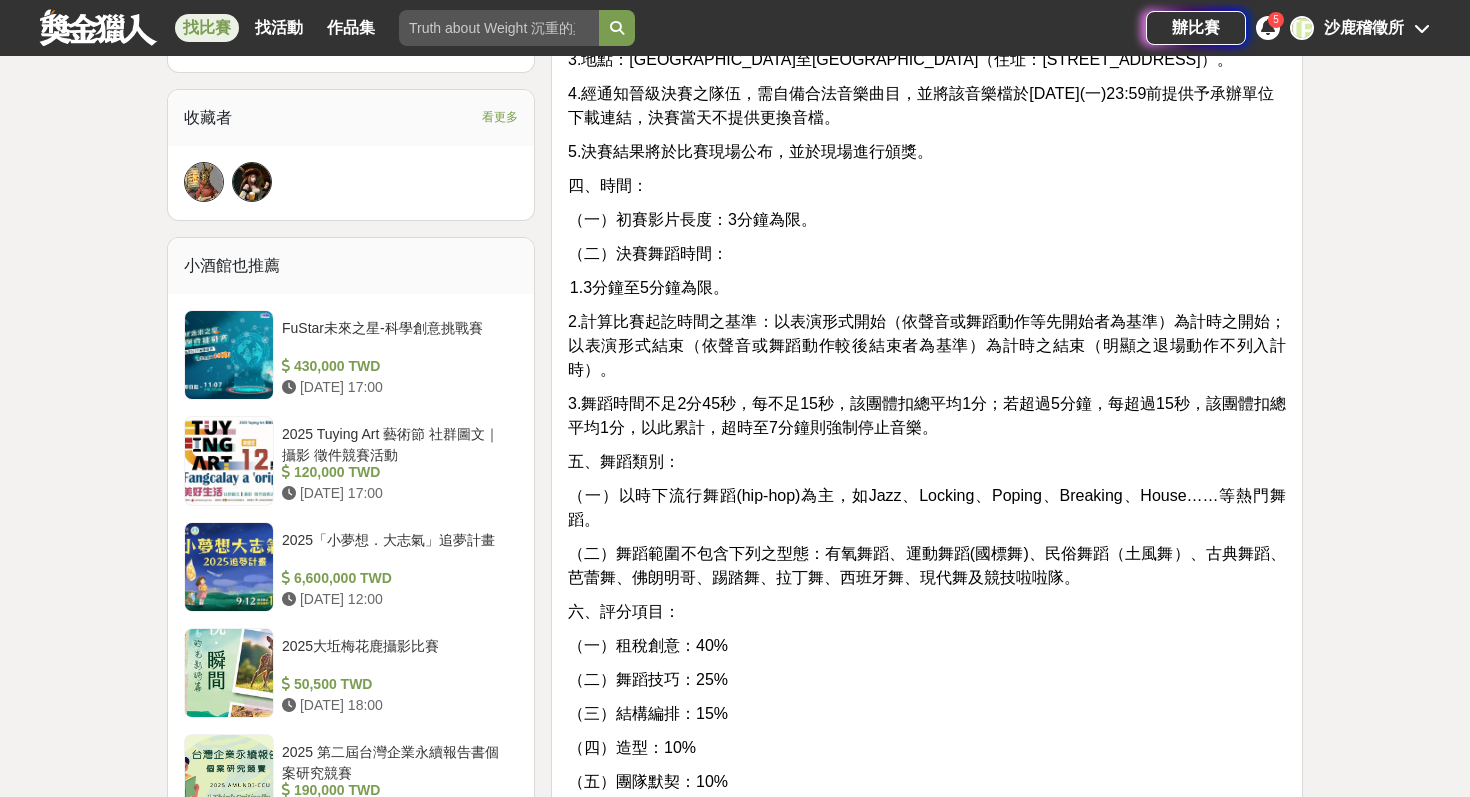 scroll, scrollTop: 1989, scrollLeft: 0, axis: vertical 